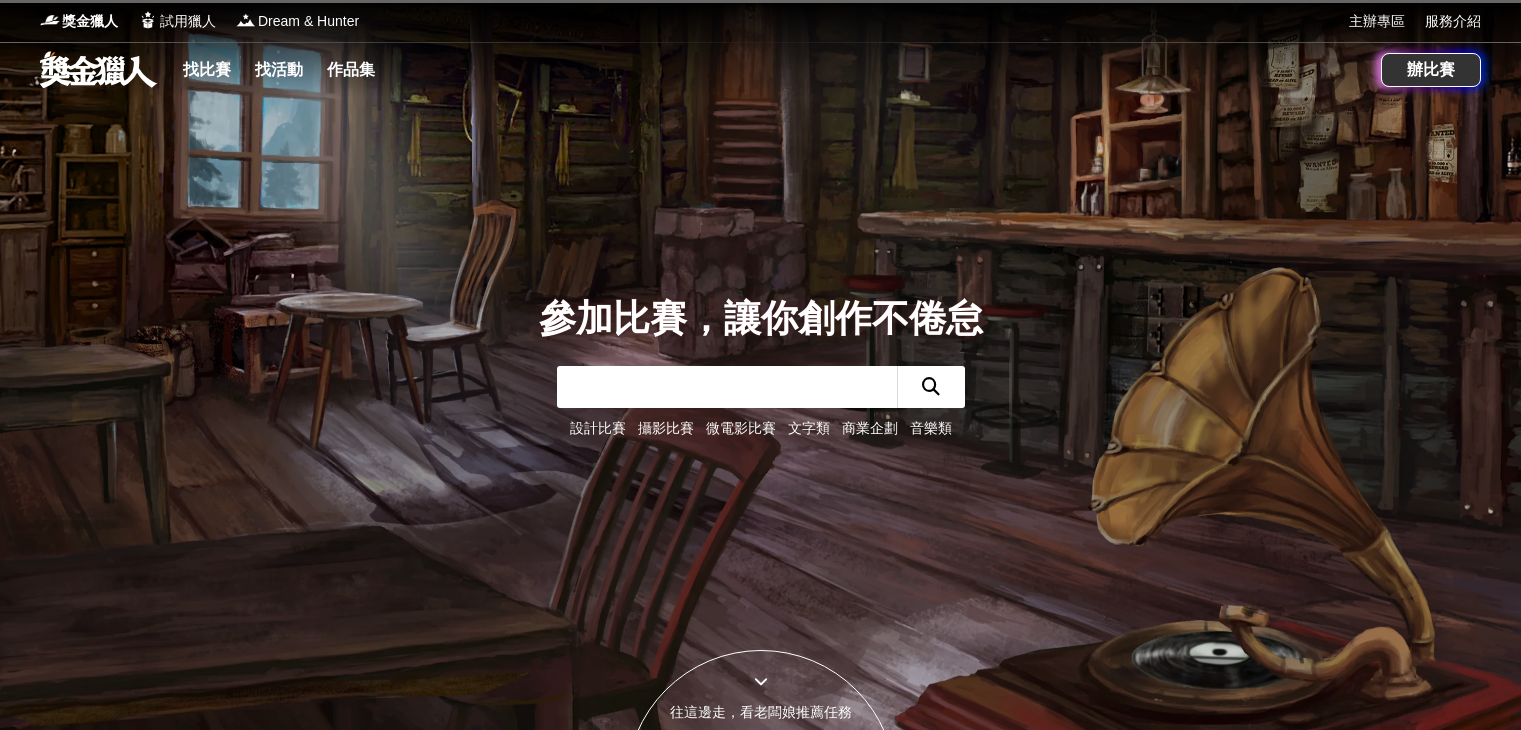 scroll, scrollTop: 0, scrollLeft: 0, axis: both 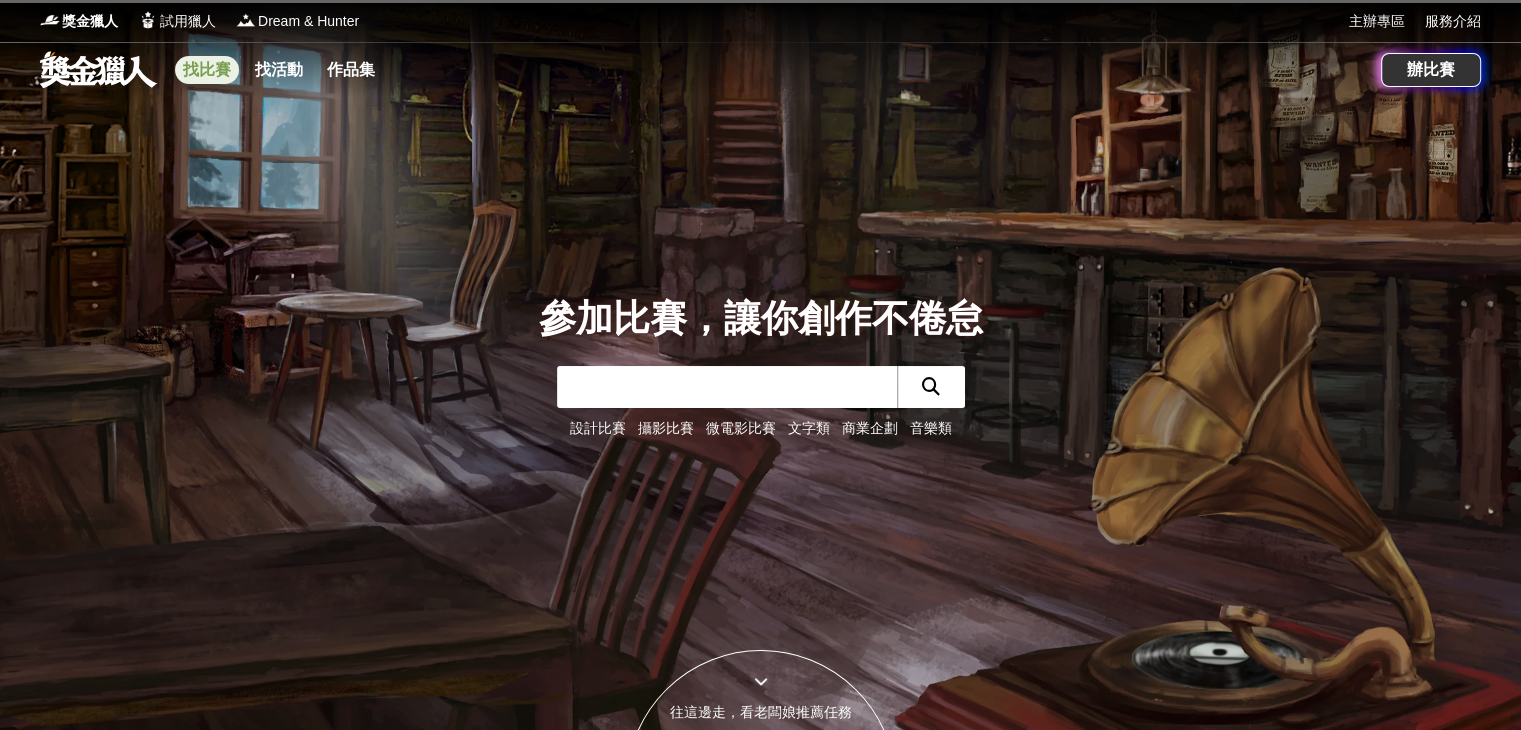 click on "找比賽" at bounding box center [207, 70] 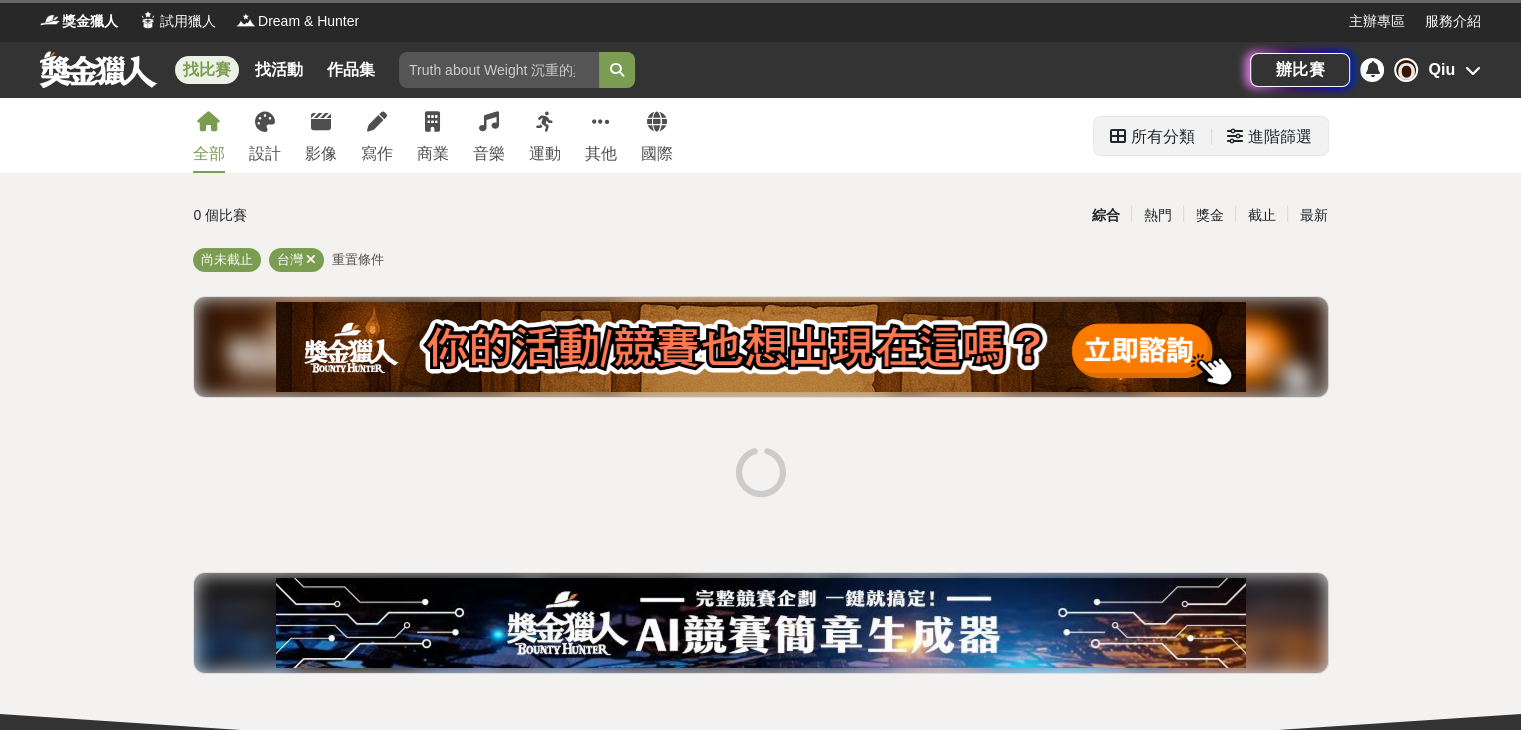 click on "所有分類" at bounding box center [1163, 137] 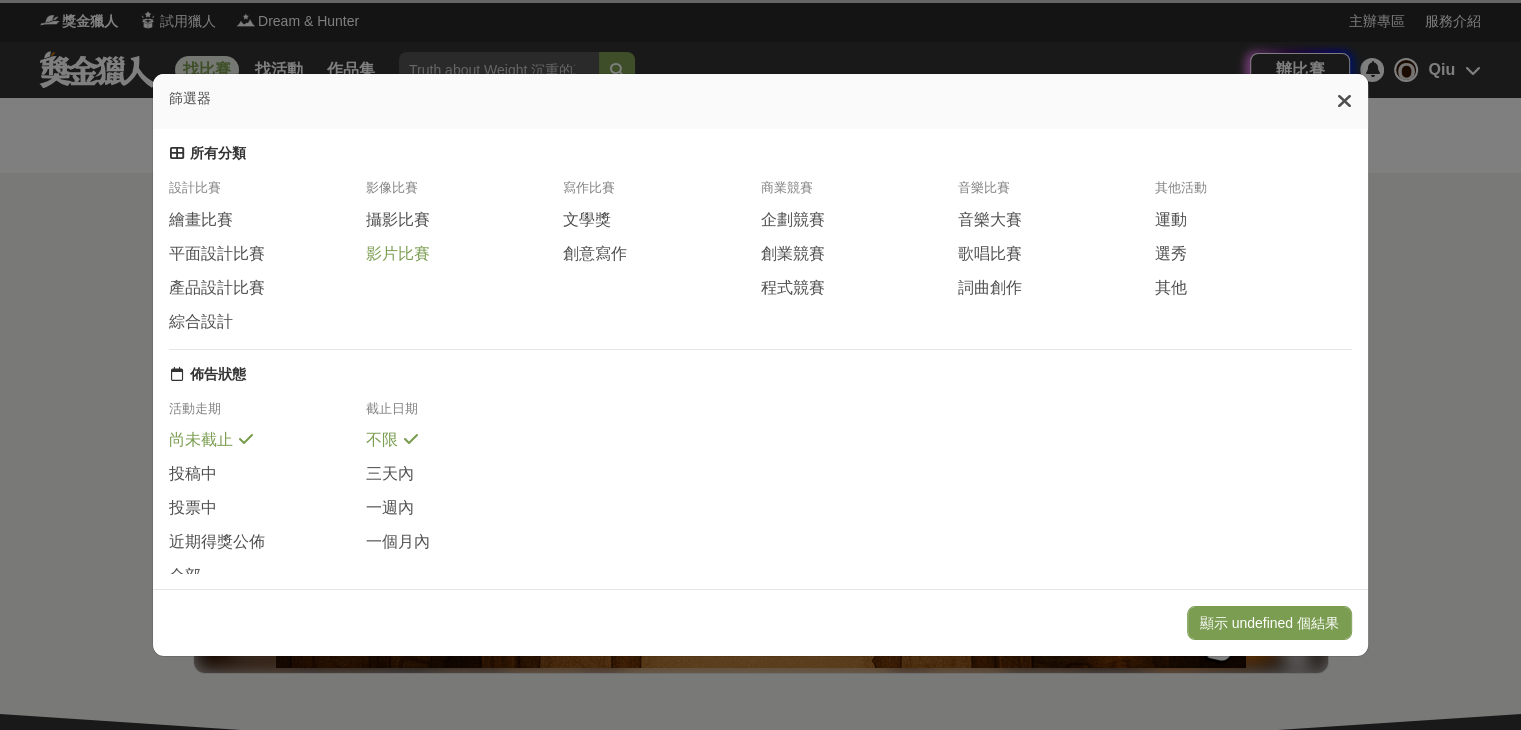 click on "影片比賽" at bounding box center (464, 254) 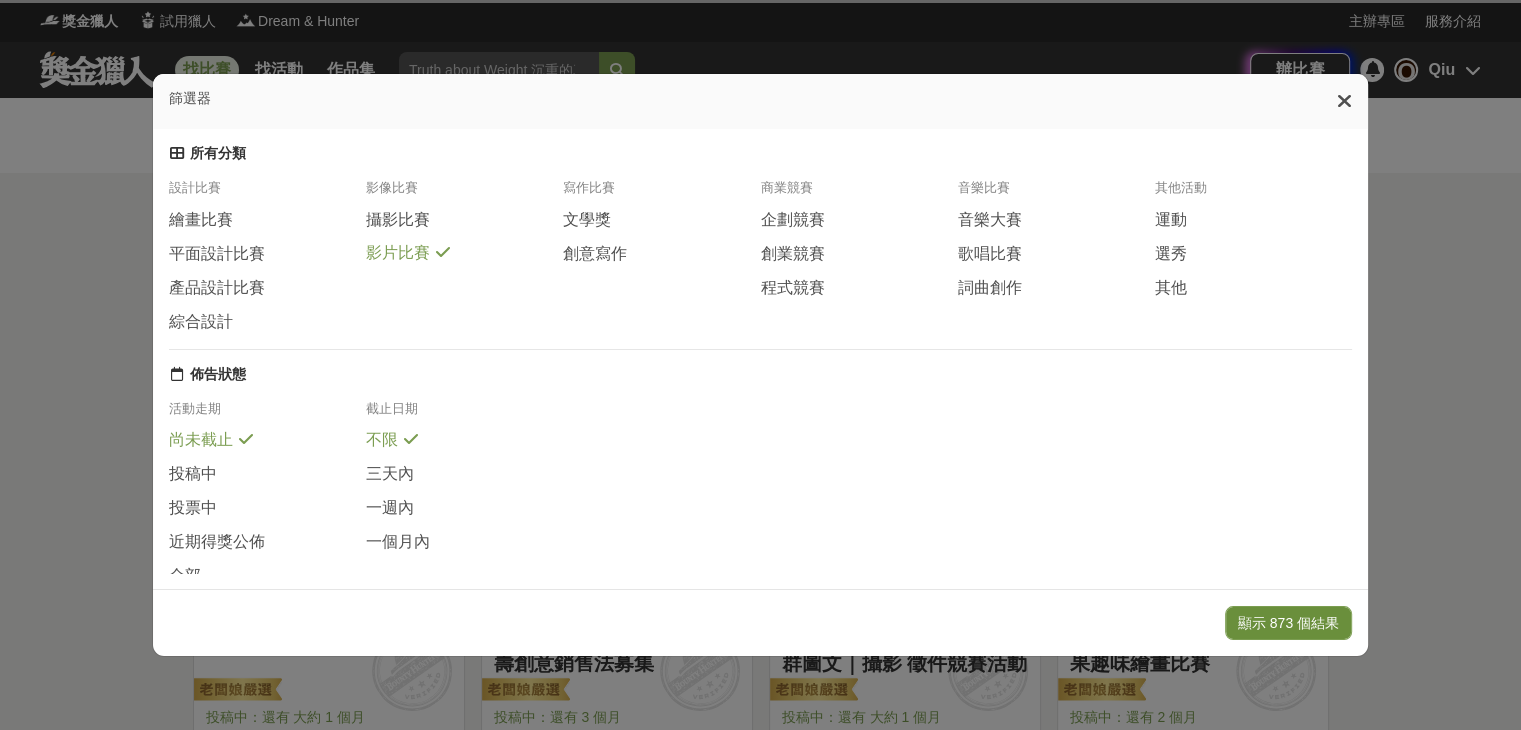 click on "顯示 873 個結果" at bounding box center [1288, 623] 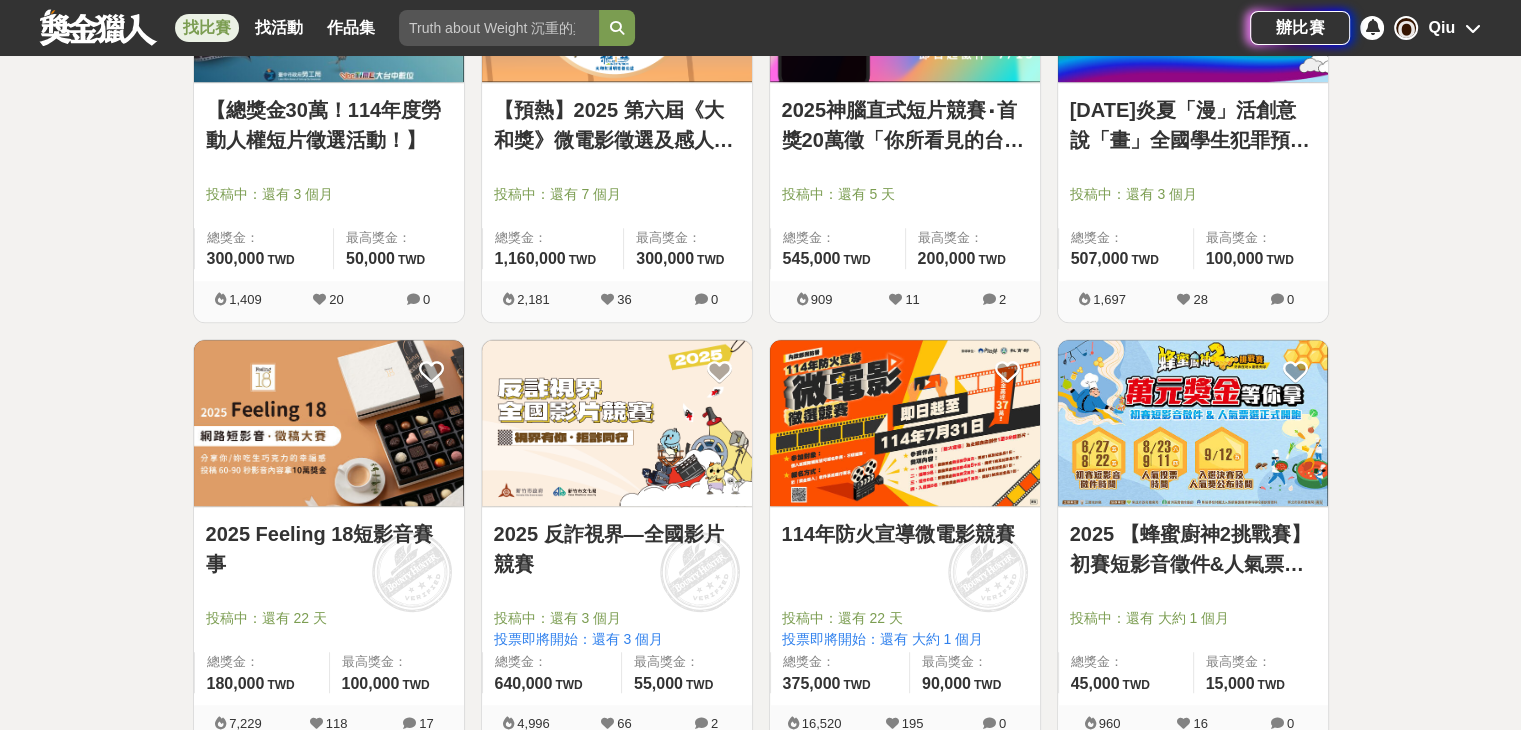 scroll, scrollTop: 1800, scrollLeft: 0, axis: vertical 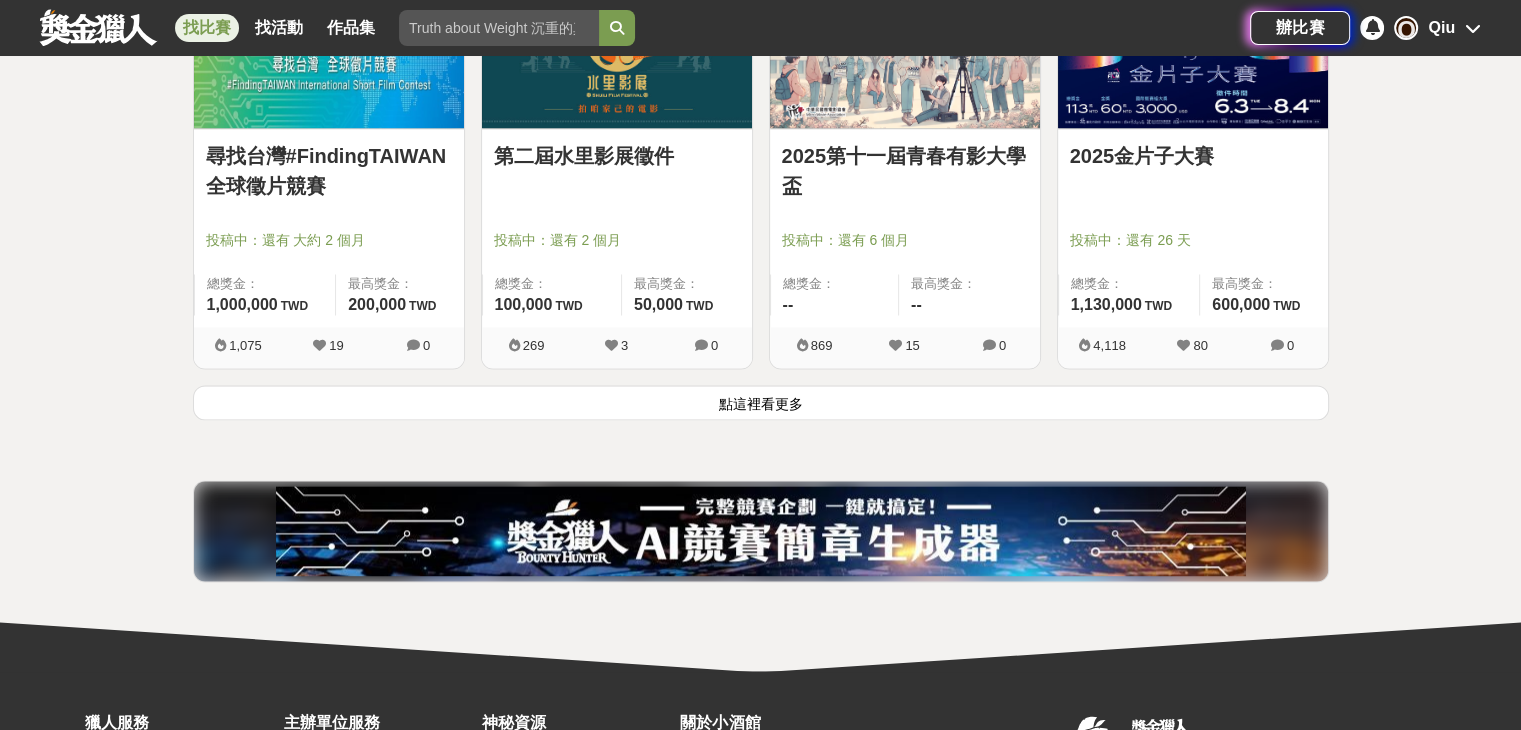 click on "點這裡看更多" at bounding box center (761, 402) 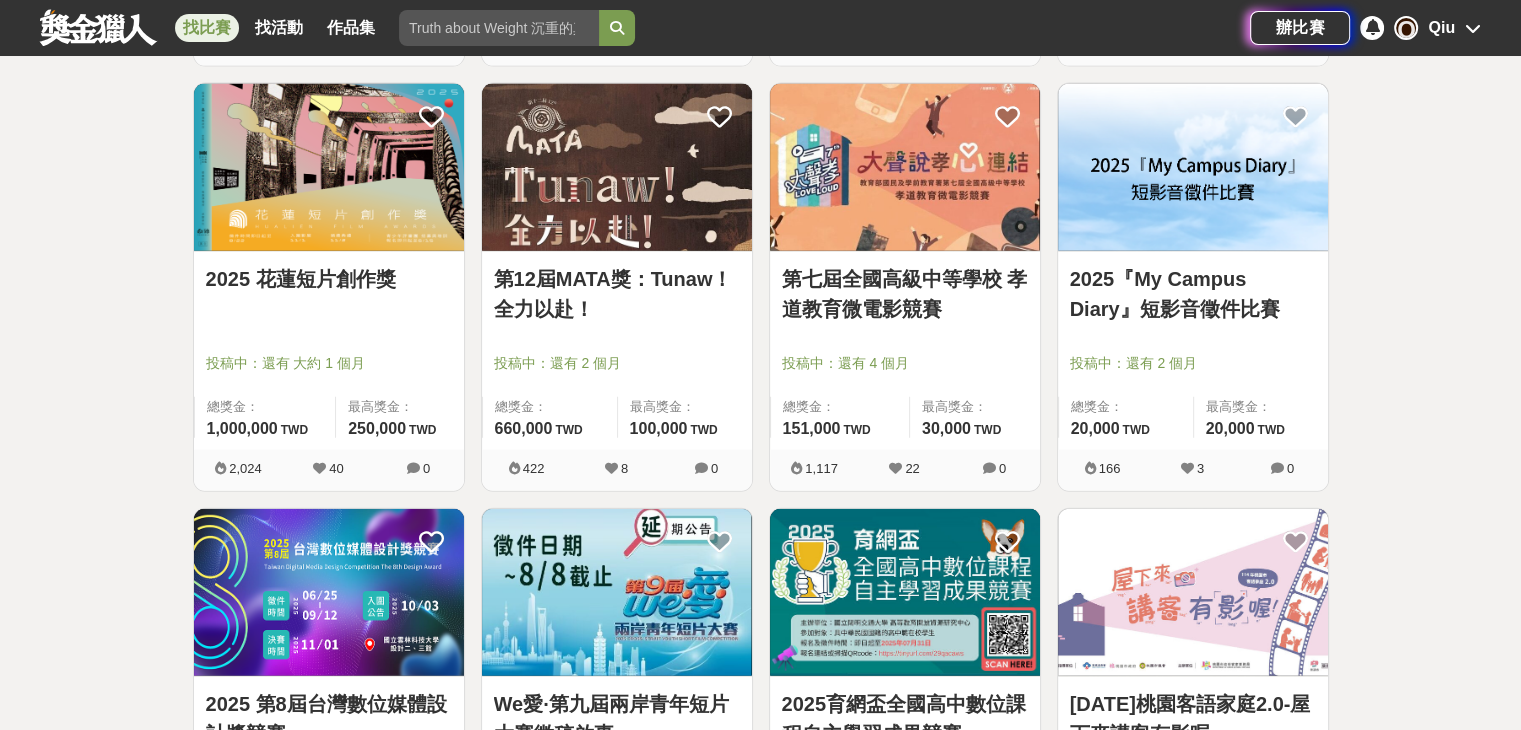 scroll, scrollTop: 5300, scrollLeft: 0, axis: vertical 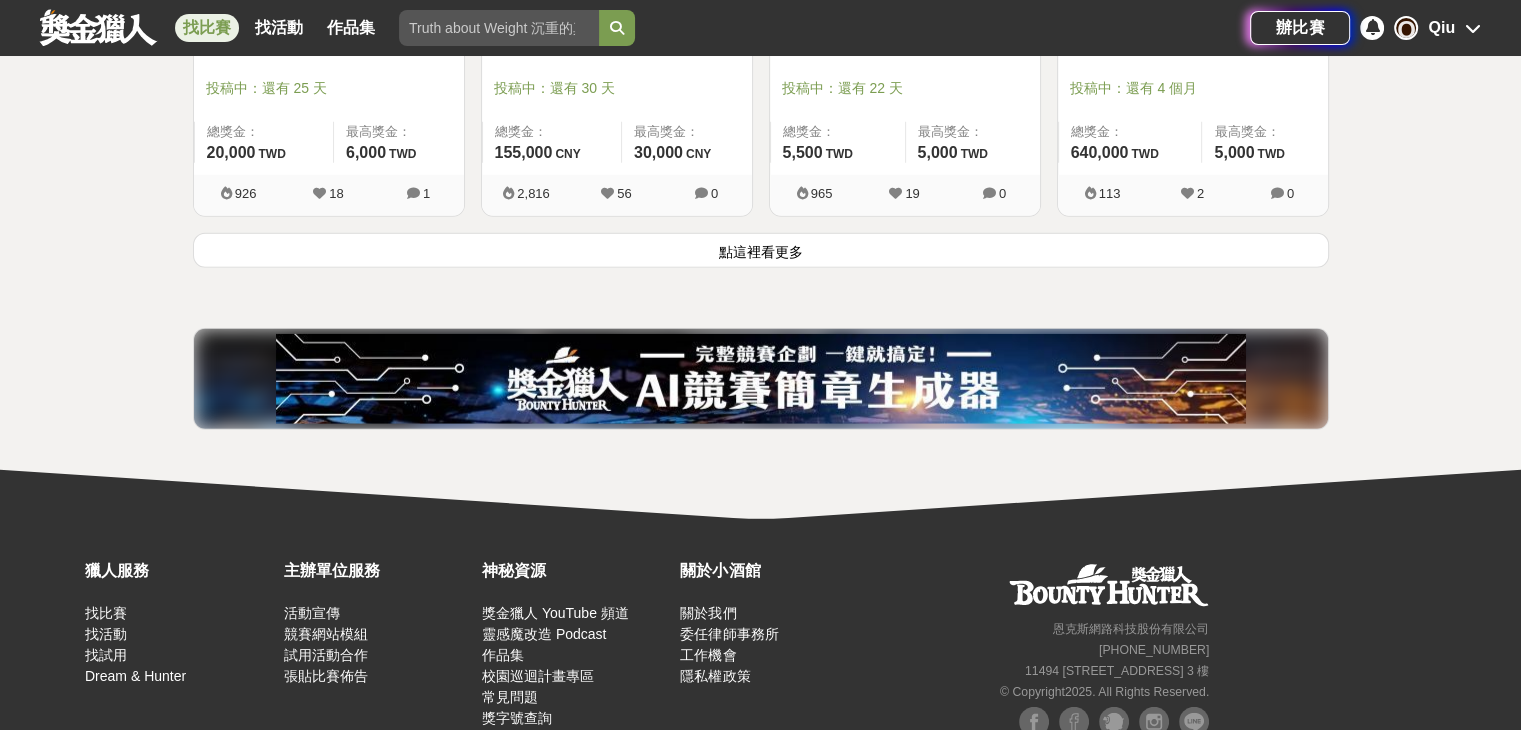 click at bounding box center [761, 379] 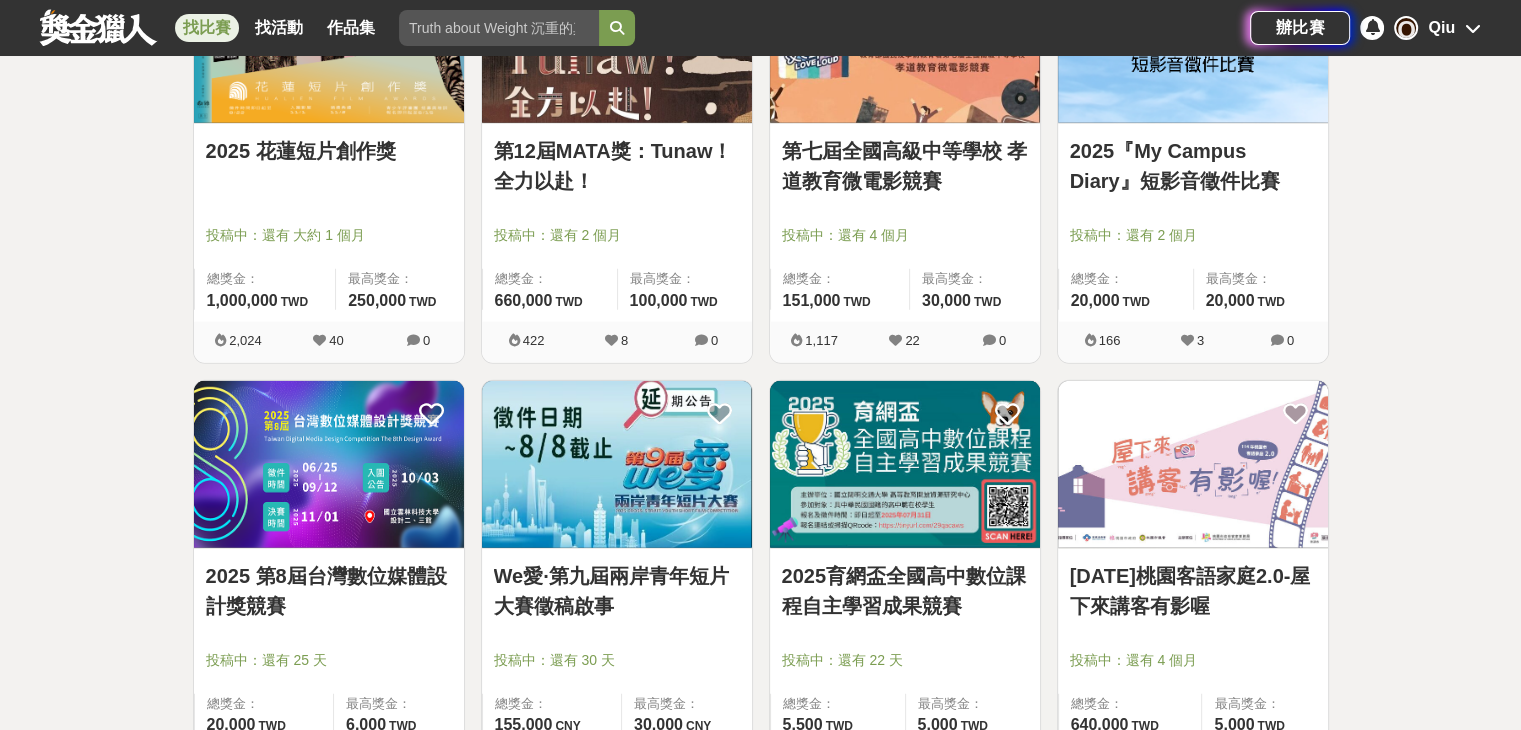 scroll, scrollTop: 4700, scrollLeft: 0, axis: vertical 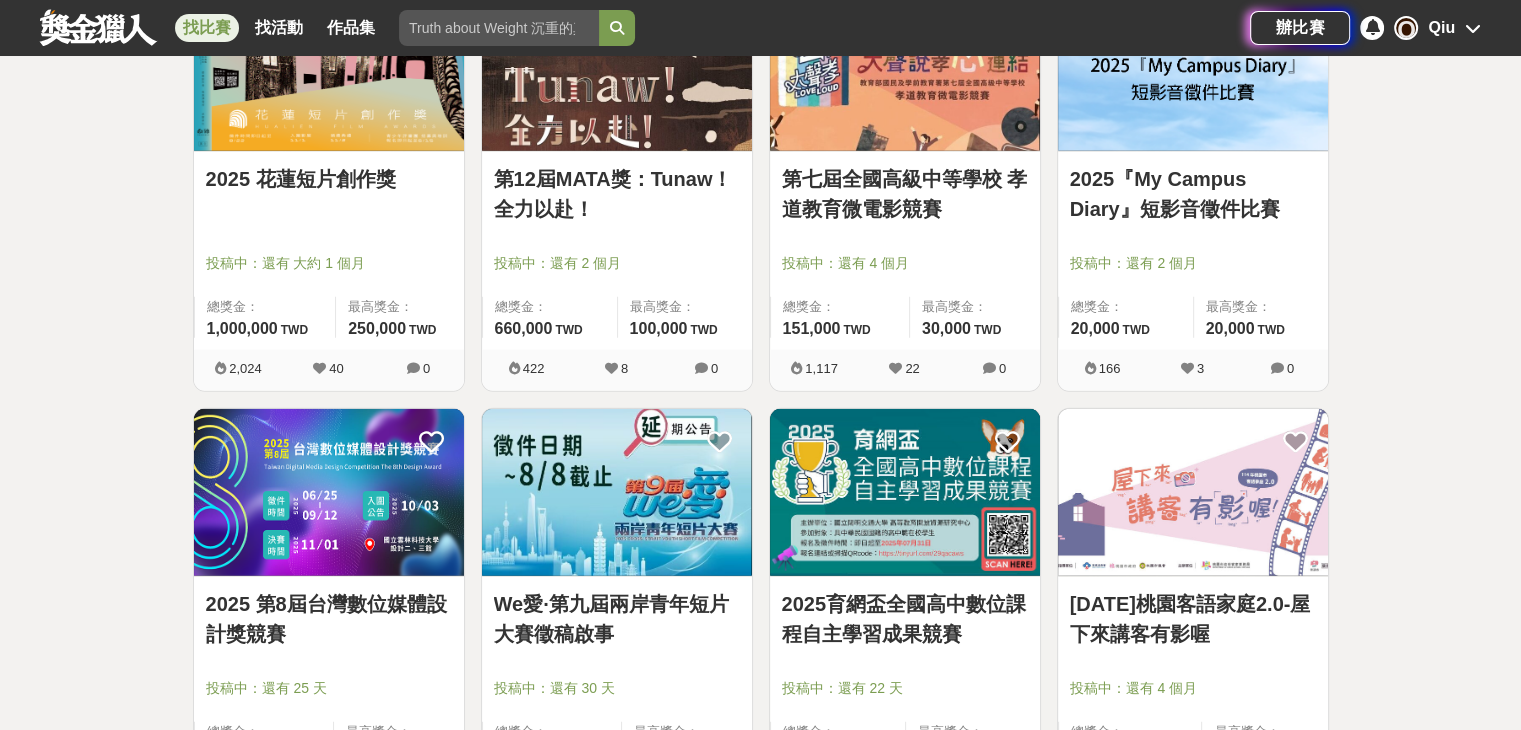 click on "辦比賽 Q Qiu" at bounding box center (1365, 28) 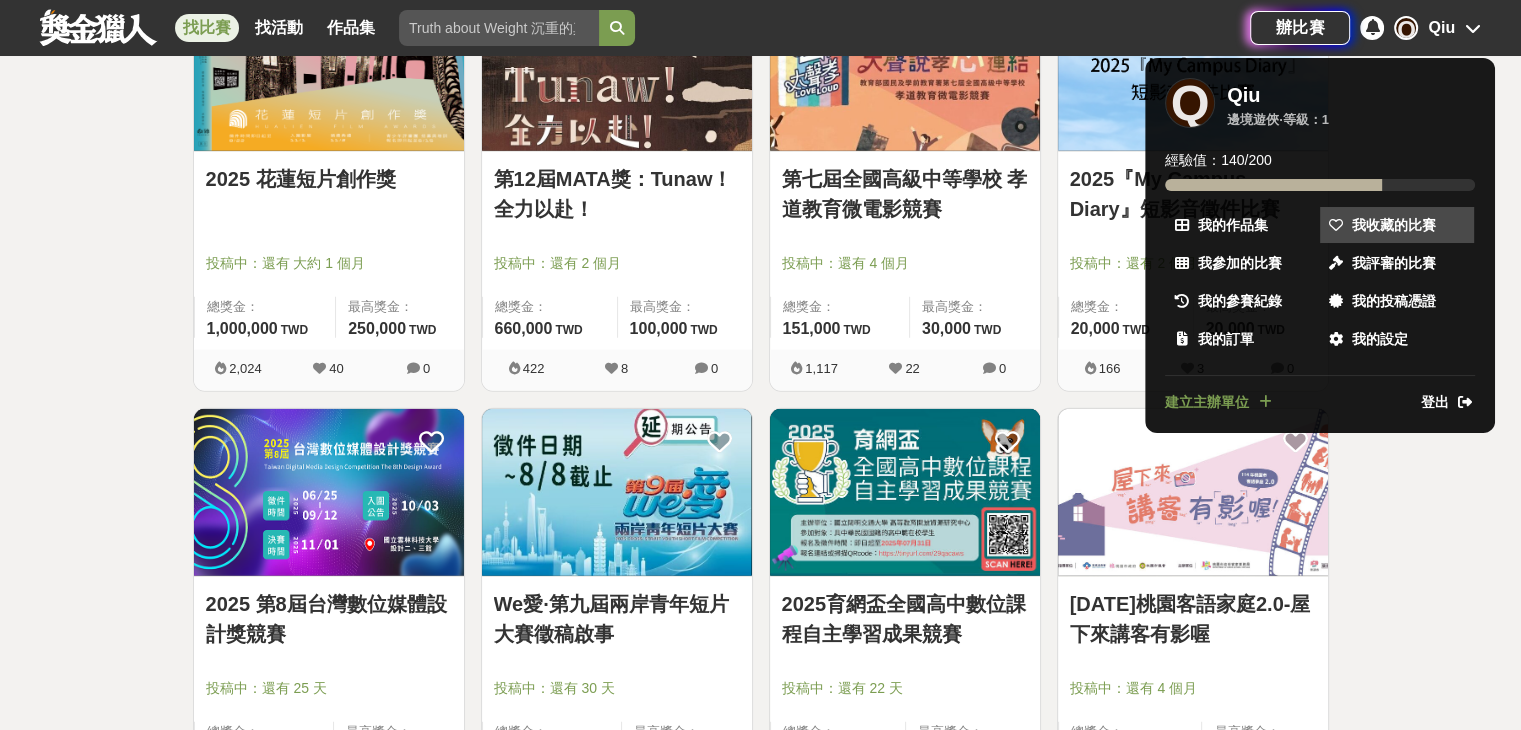 click on "我收藏的比賽" at bounding box center (1397, 225) 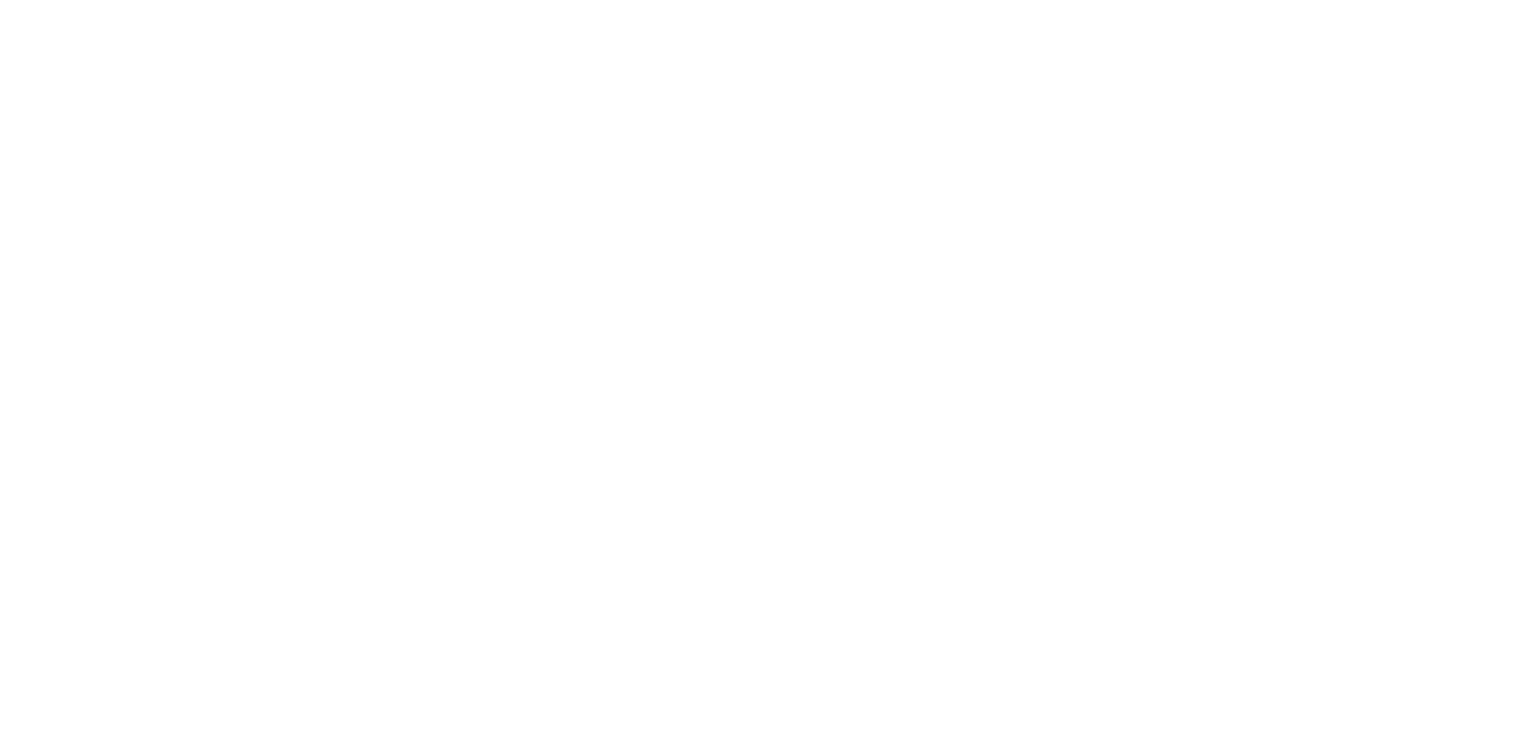 scroll, scrollTop: 0, scrollLeft: 0, axis: both 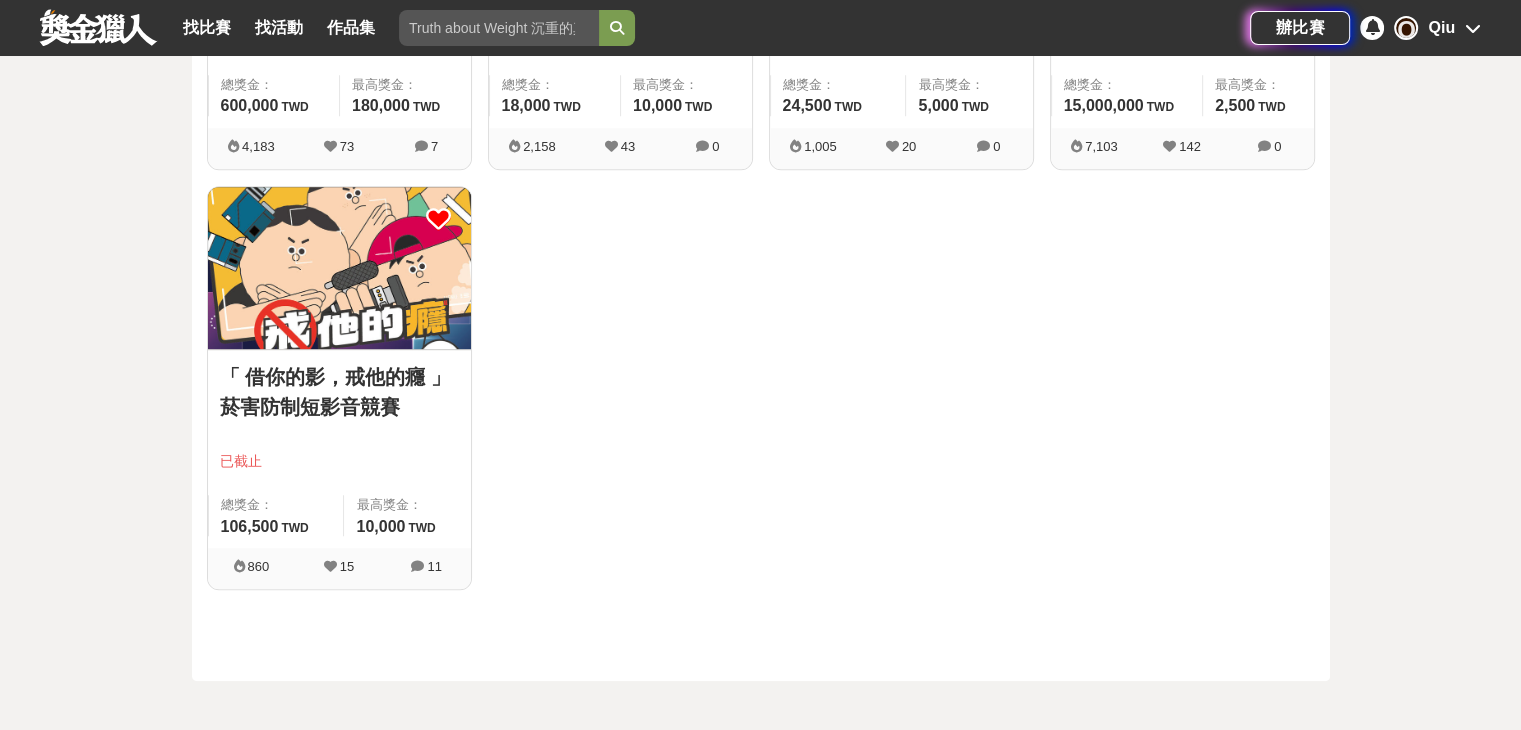 click at bounding box center [438, 219] 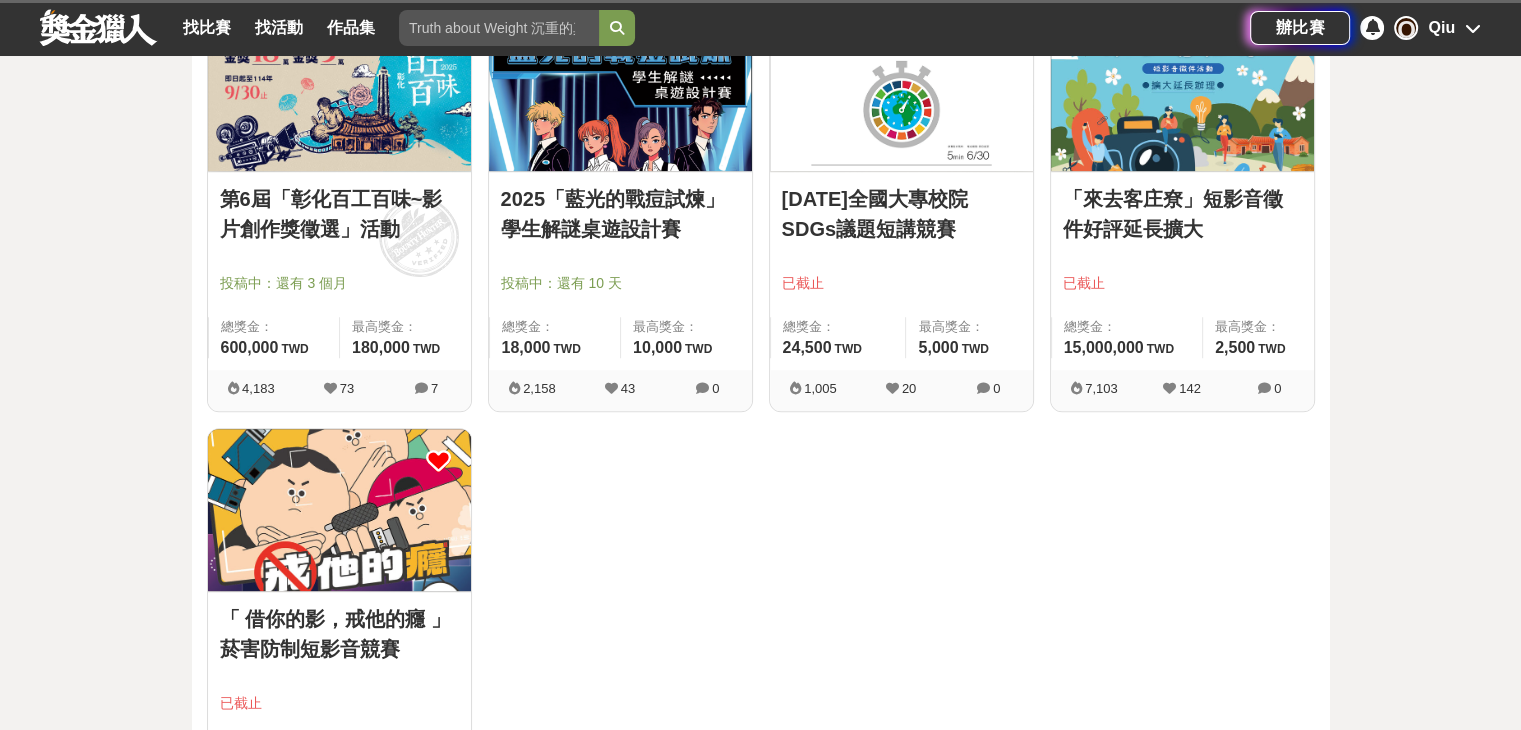 scroll, scrollTop: 1100, scrollLeft: 0, axis: vertical 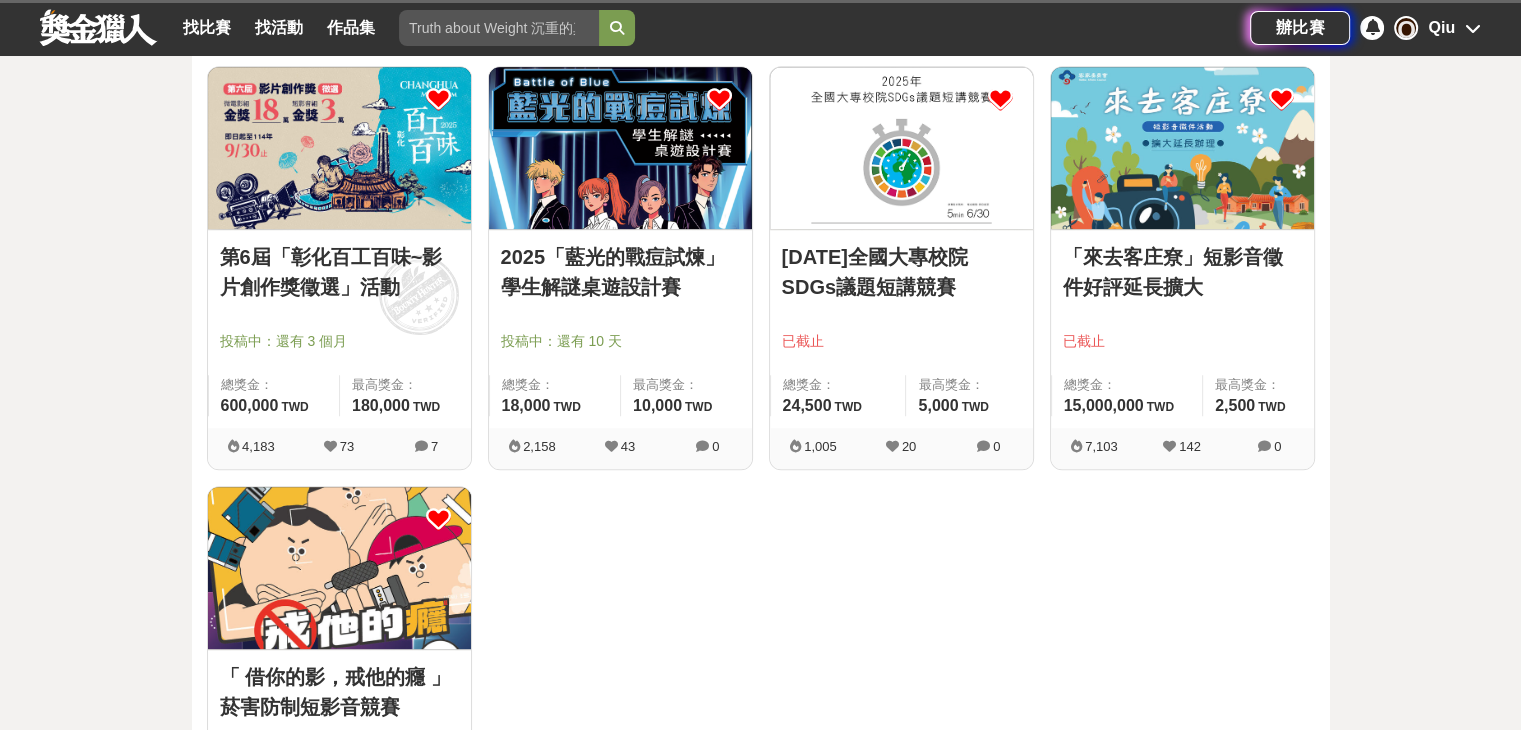 click at bounding box center [1281, 99] 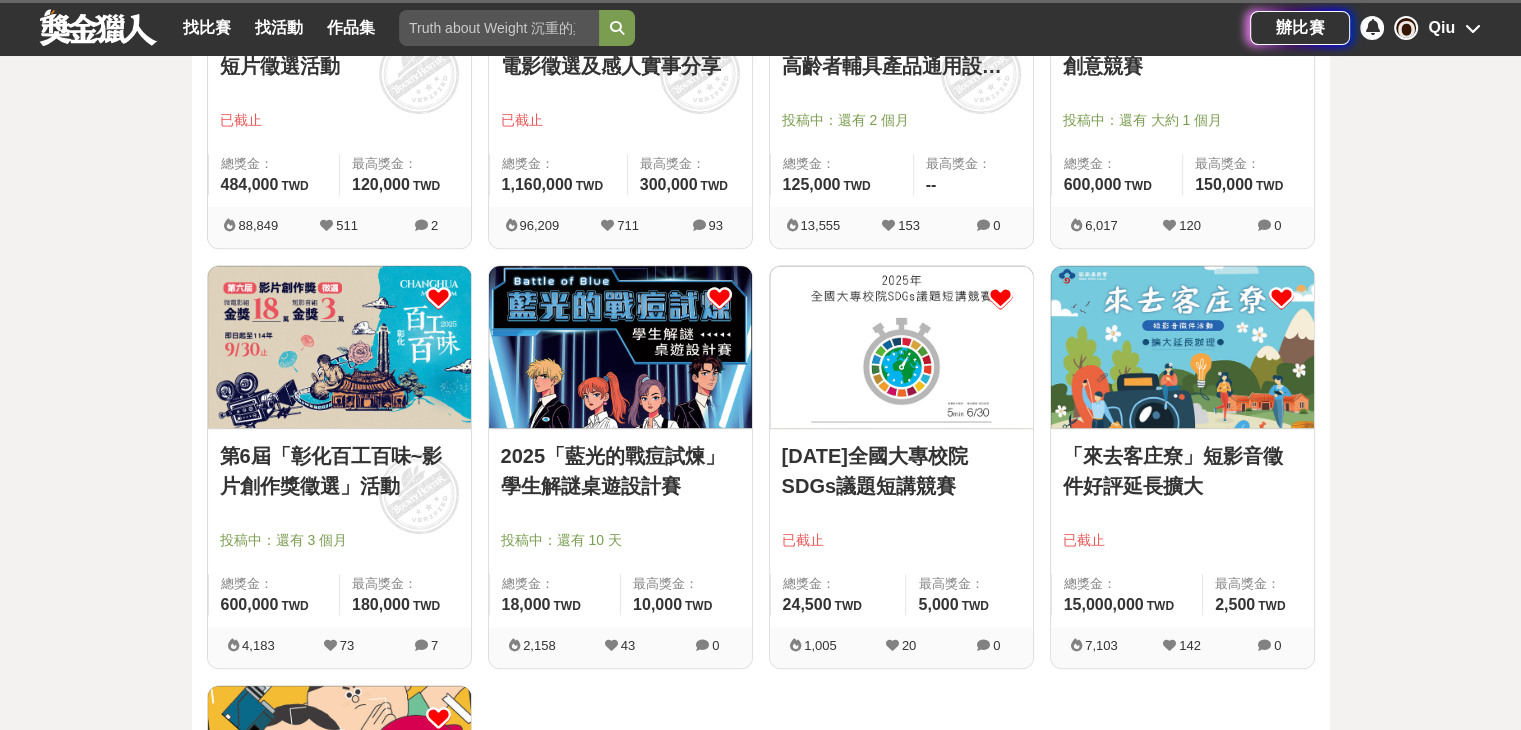 scroll, scrollTop: 900, scrollLeft: 0, axis: vertical 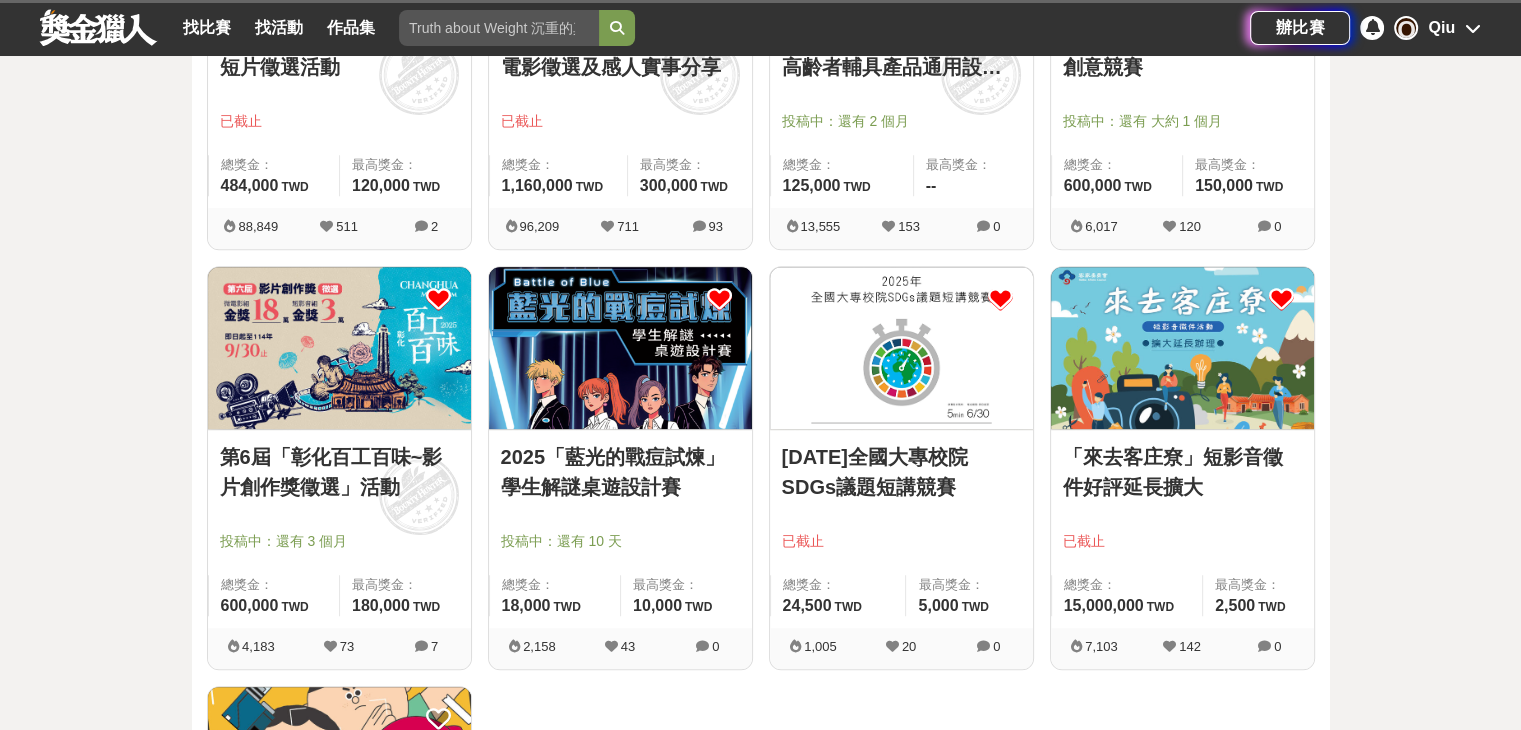 click at bounding box center (719, 299) 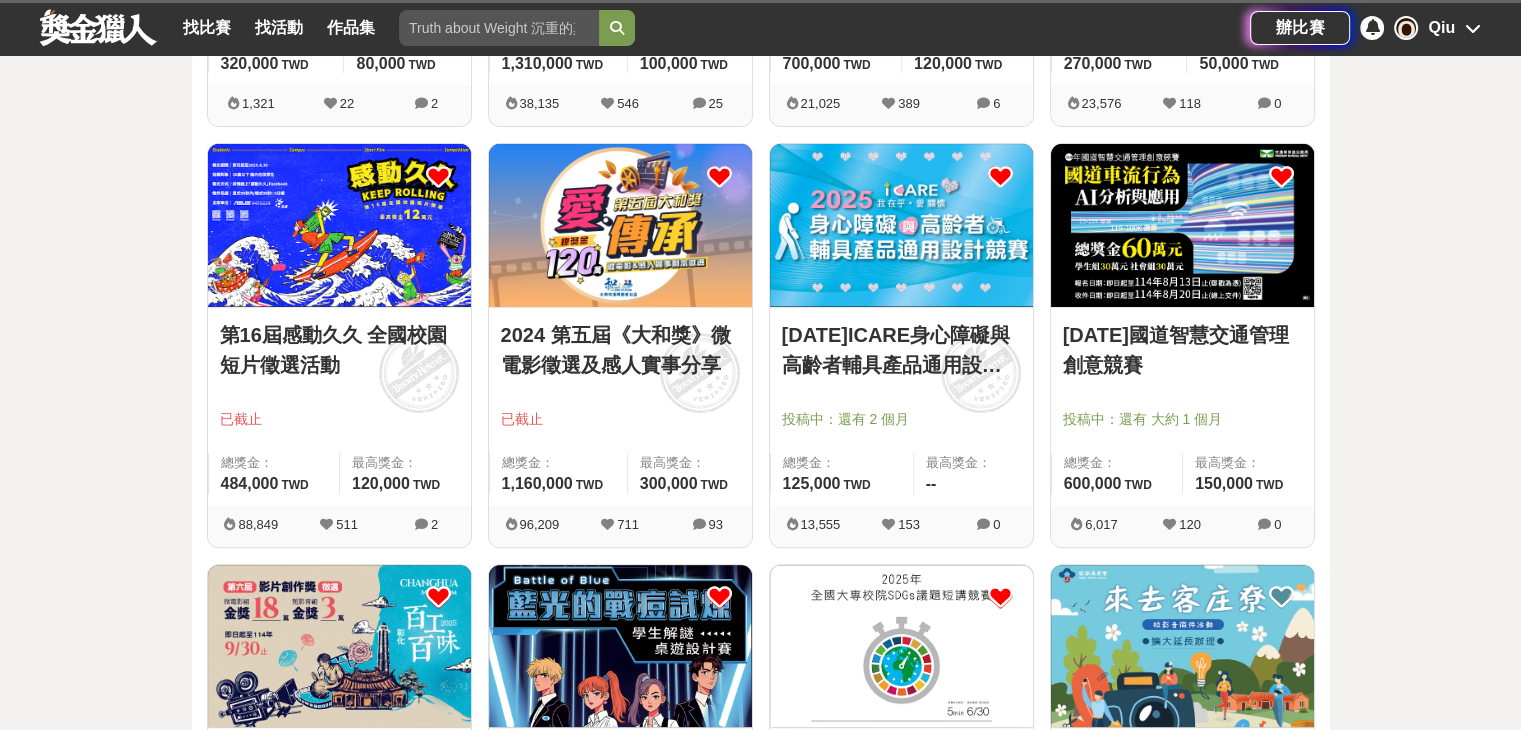 scroll, scrollTop: 600, scrollLeft: 0, axis: vertical 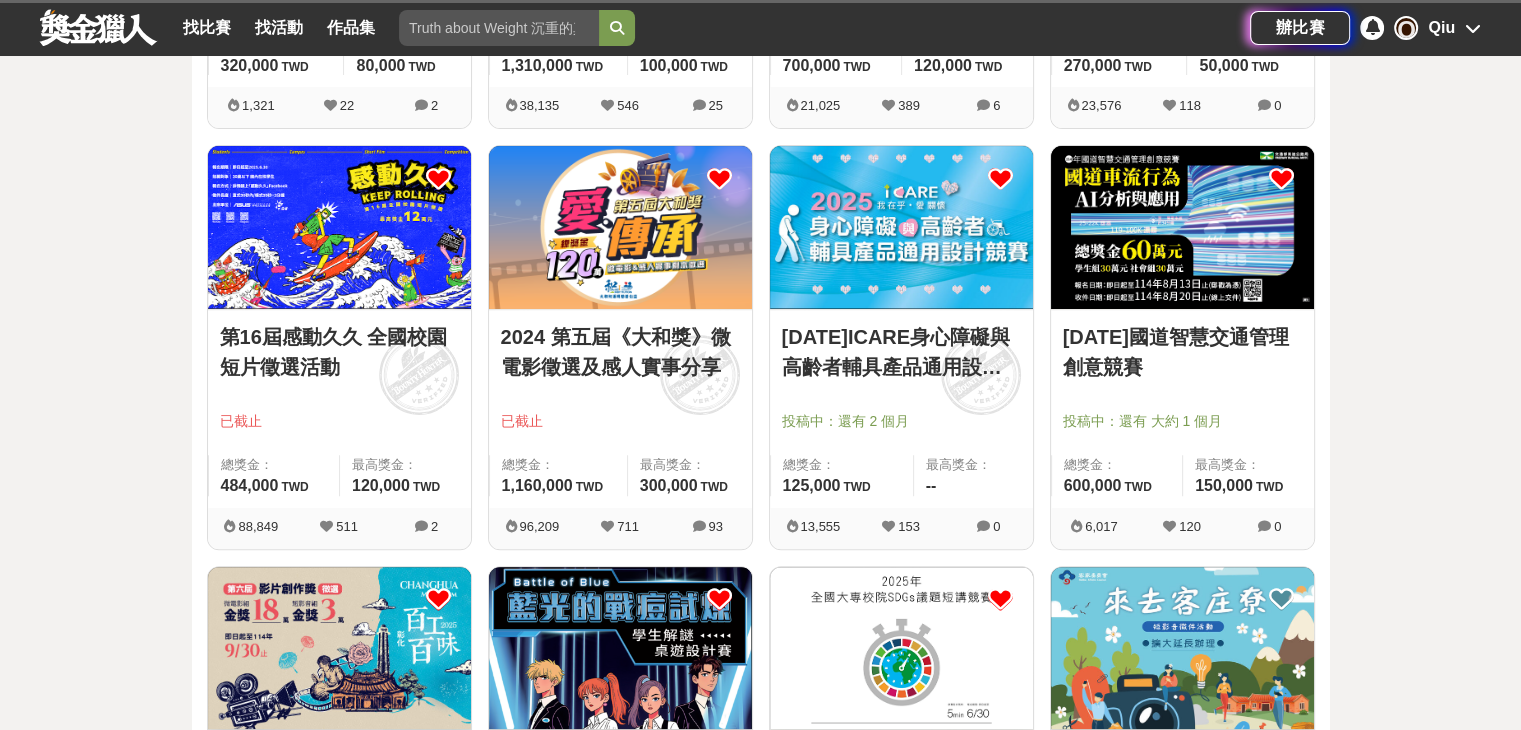 click at bounding box center [719, 178] 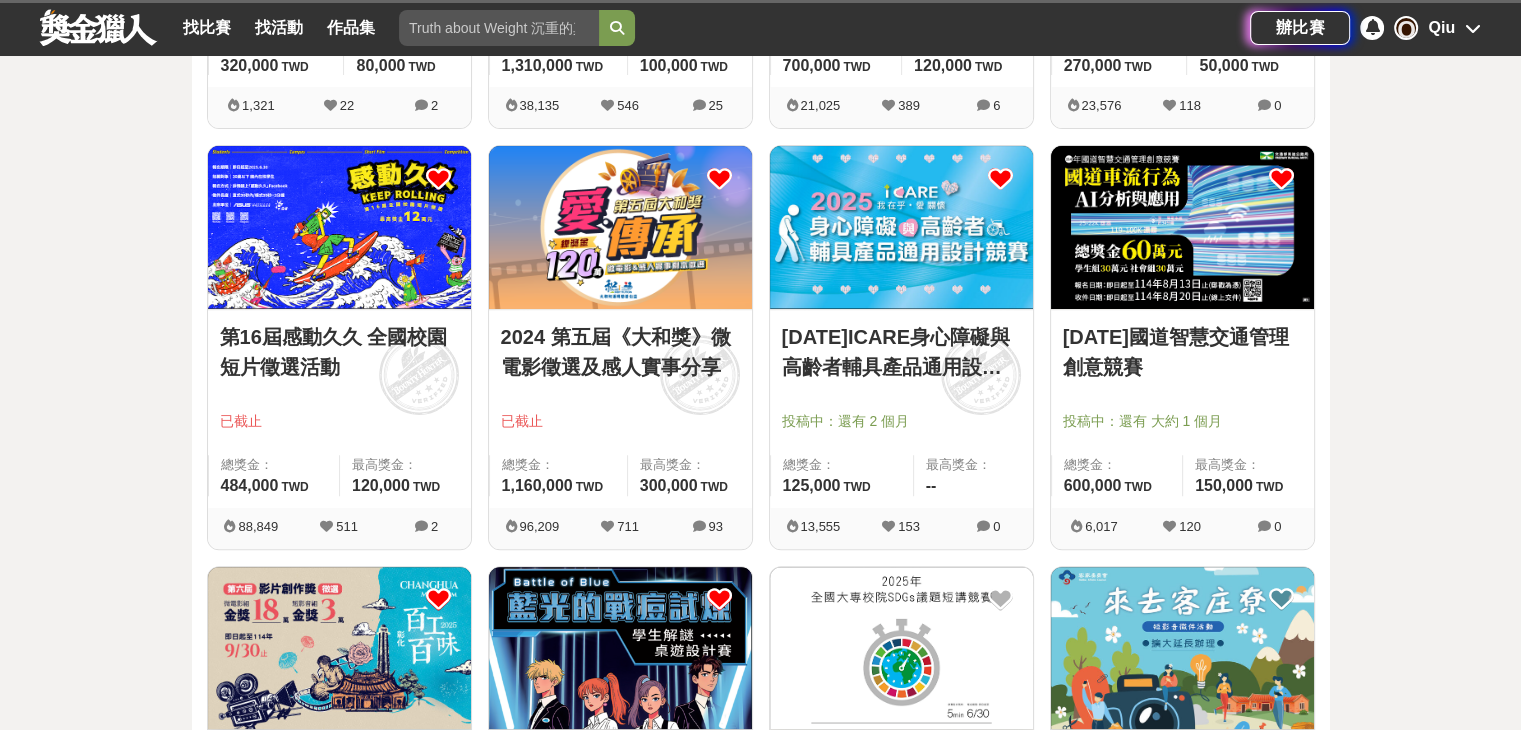 click at bounding box center (339, 227) 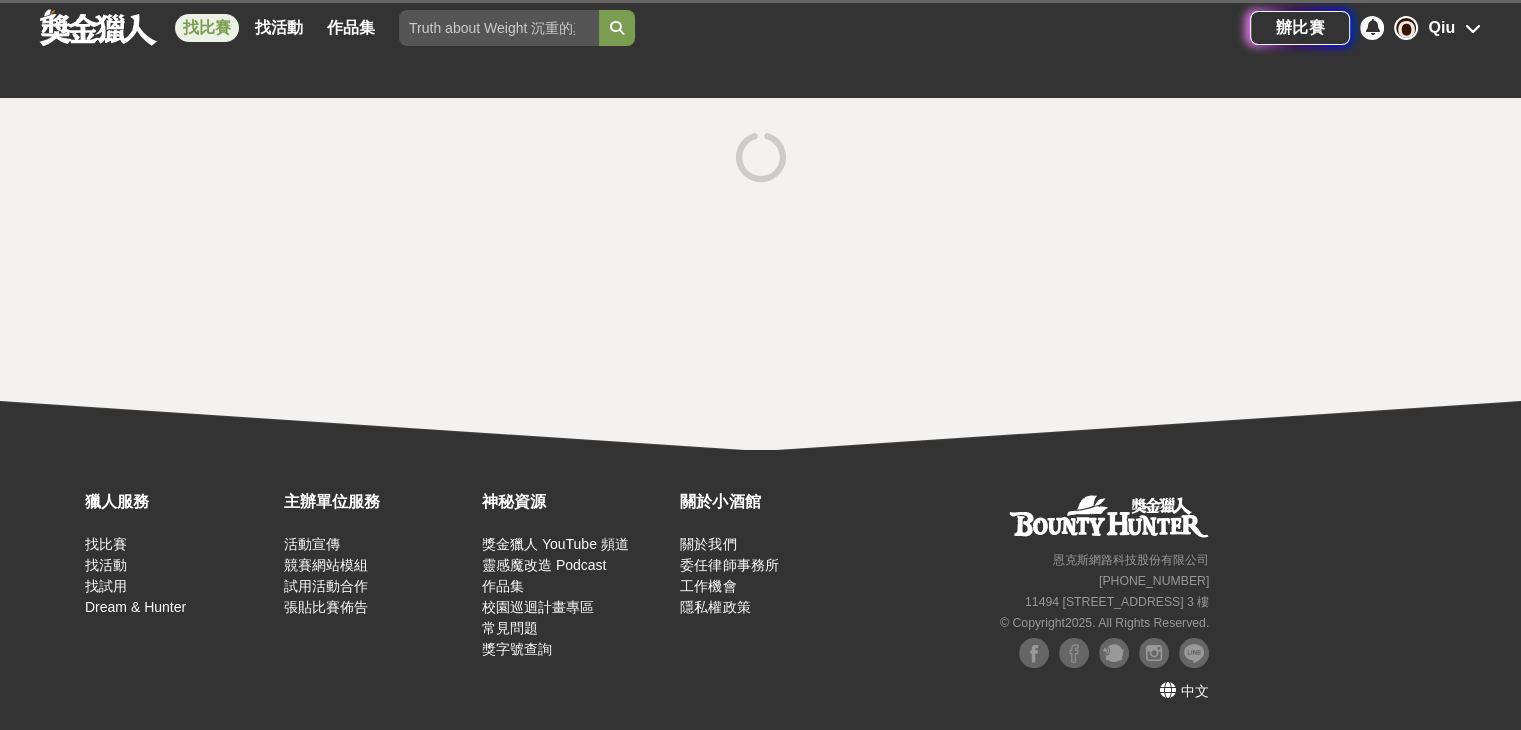 scroll, scrollTop: 0, scrollLeft: 0, axis: both 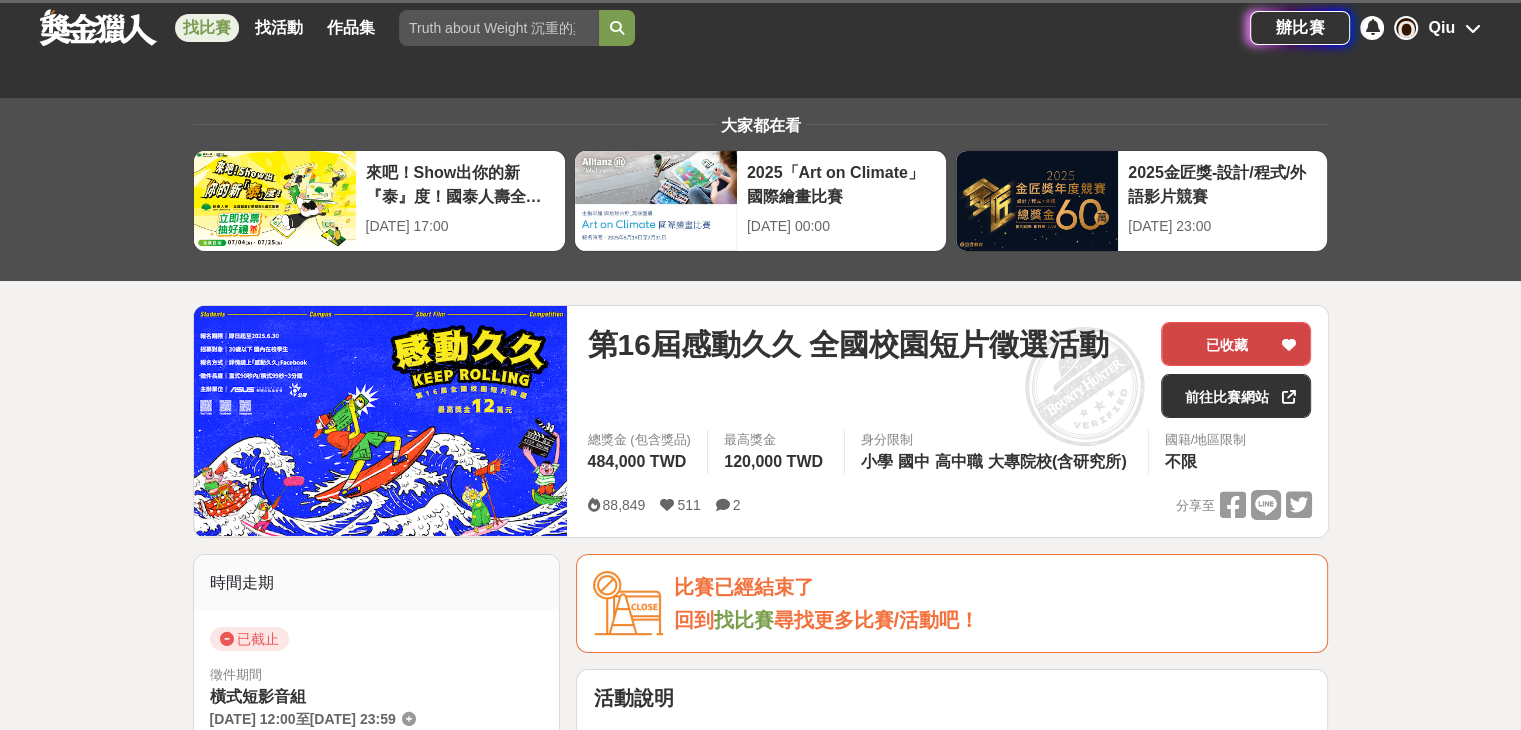 click on "已收藏" at bounding box center [1236, 344] 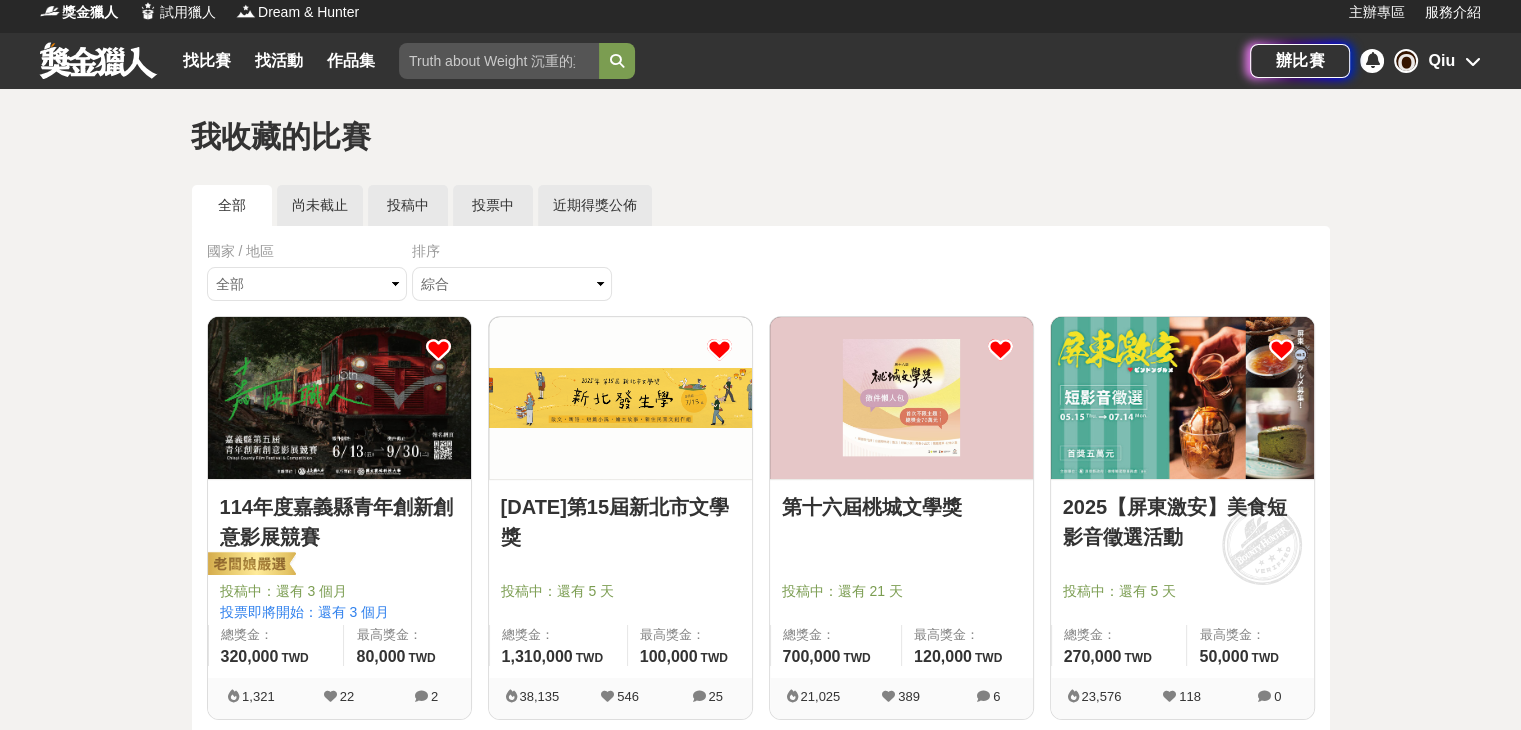 scroll, scrollTop: 0, scrollLeft: 0, axis: both 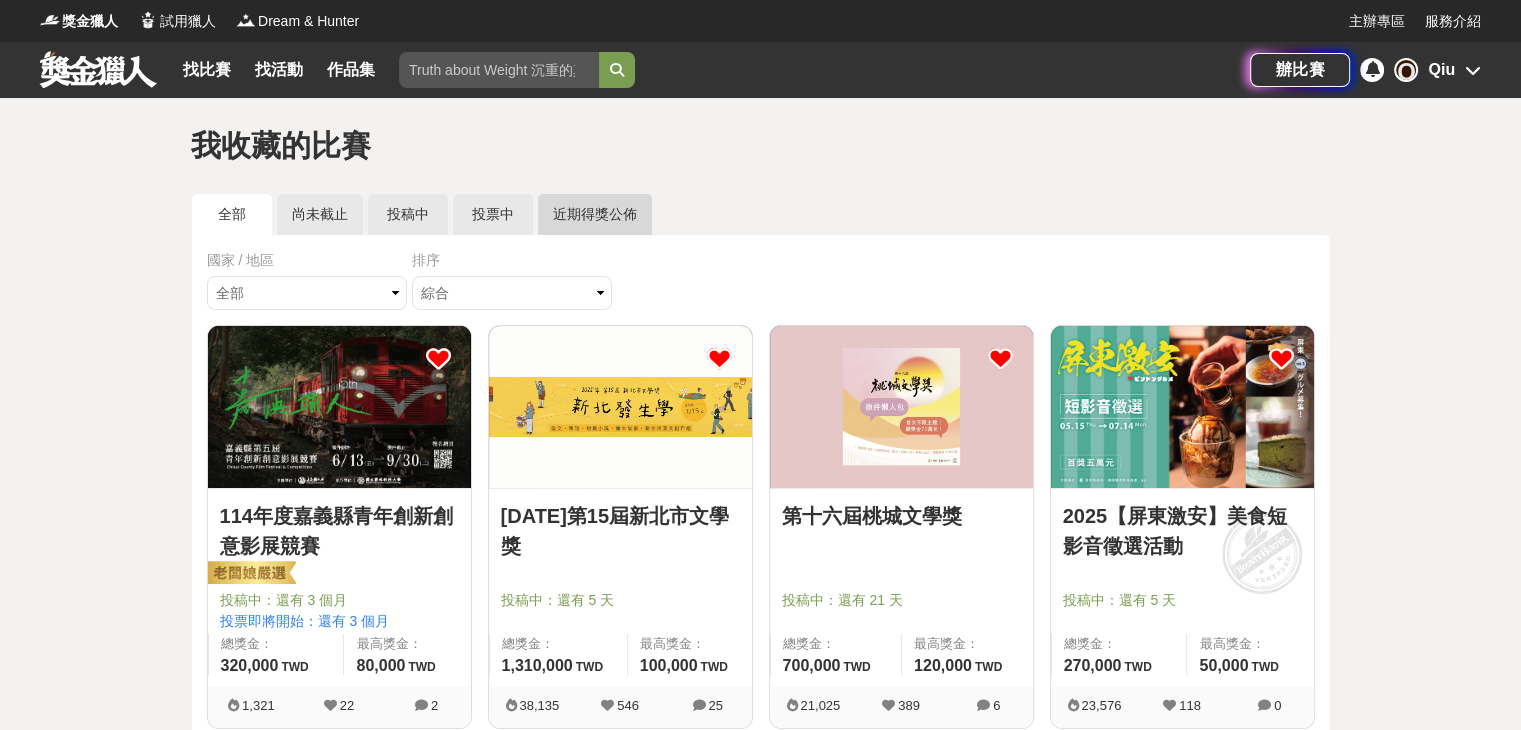 click on "近期得獎公佈" at bounding box center [595, 214] 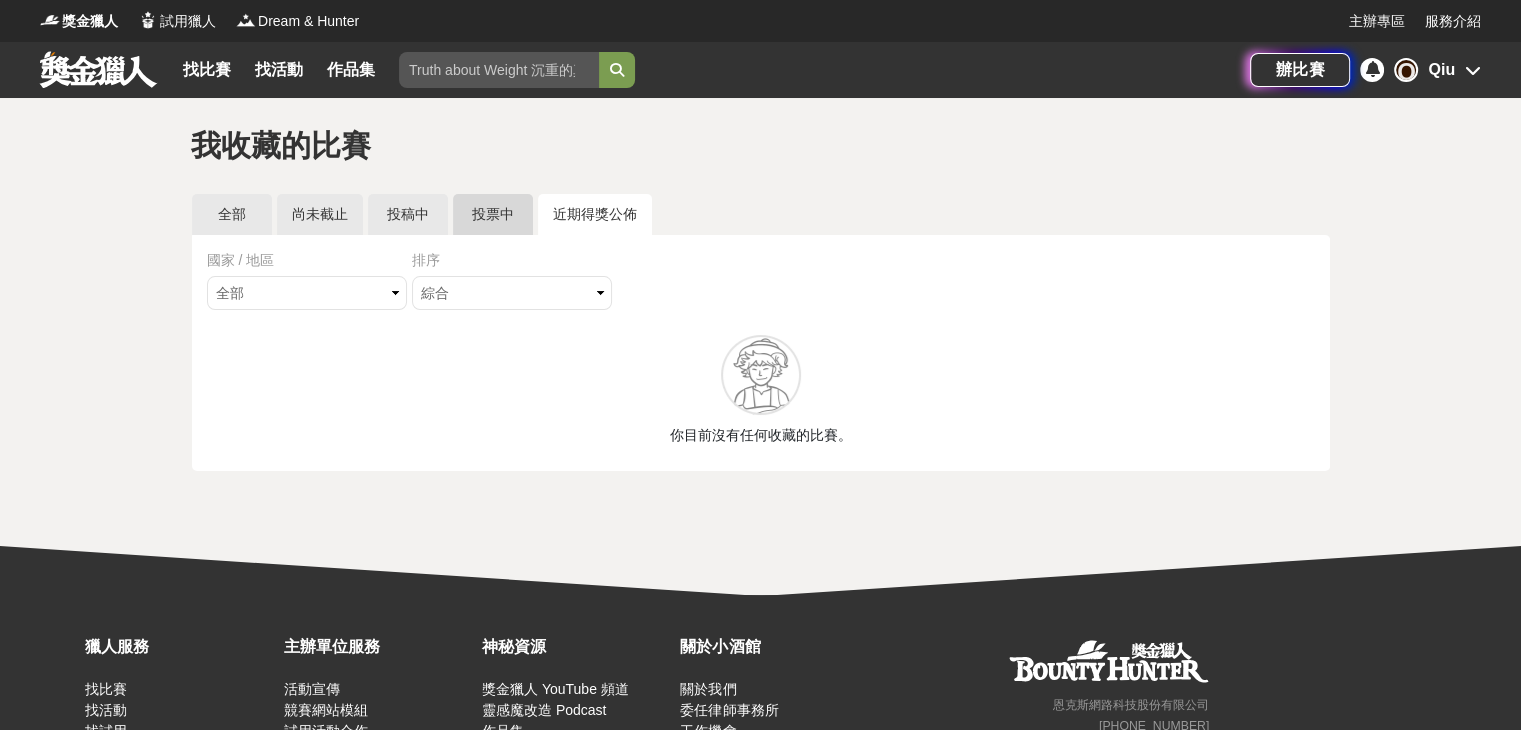click on "投票中" at bounding box center (493, 214) 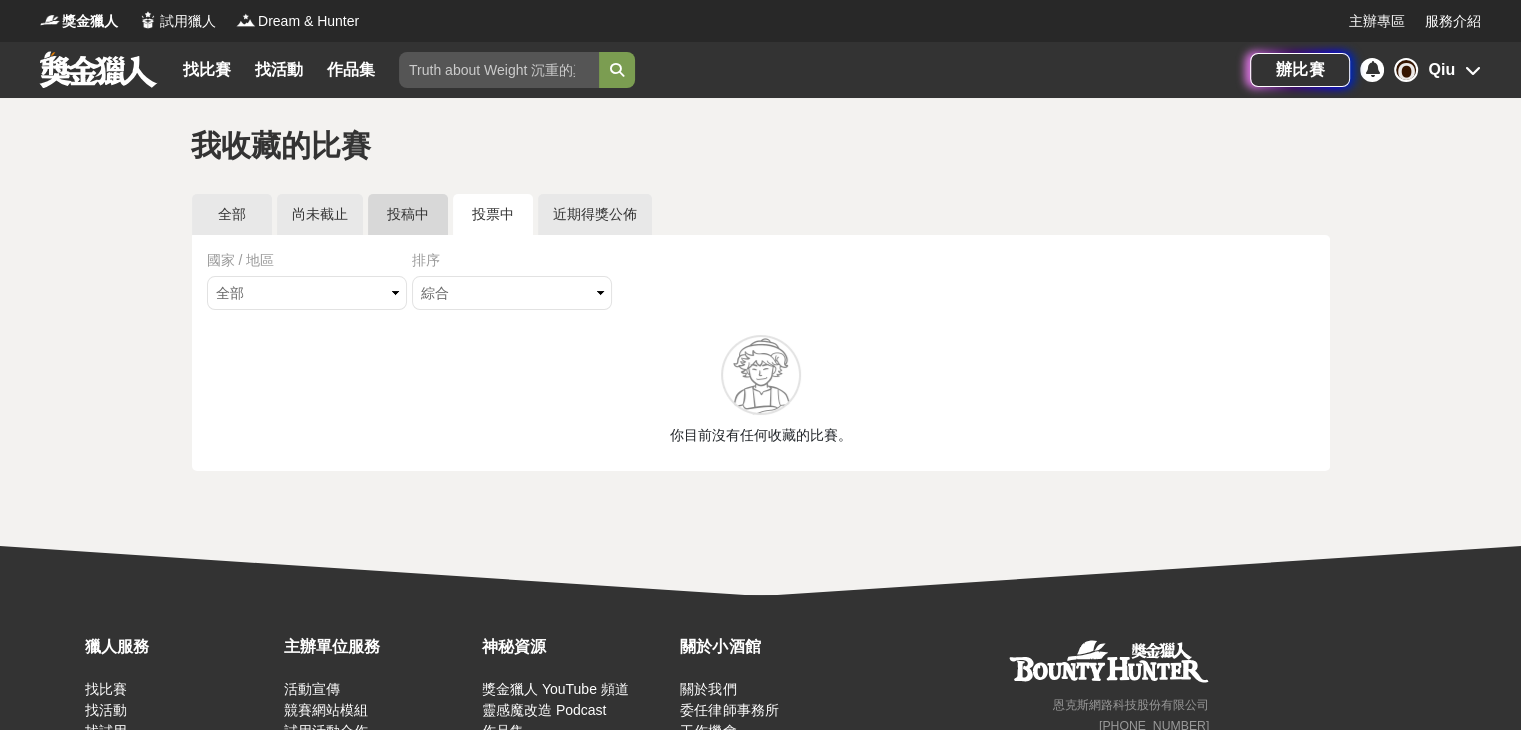 click on "投稿中" at bounding box center (408, 214) 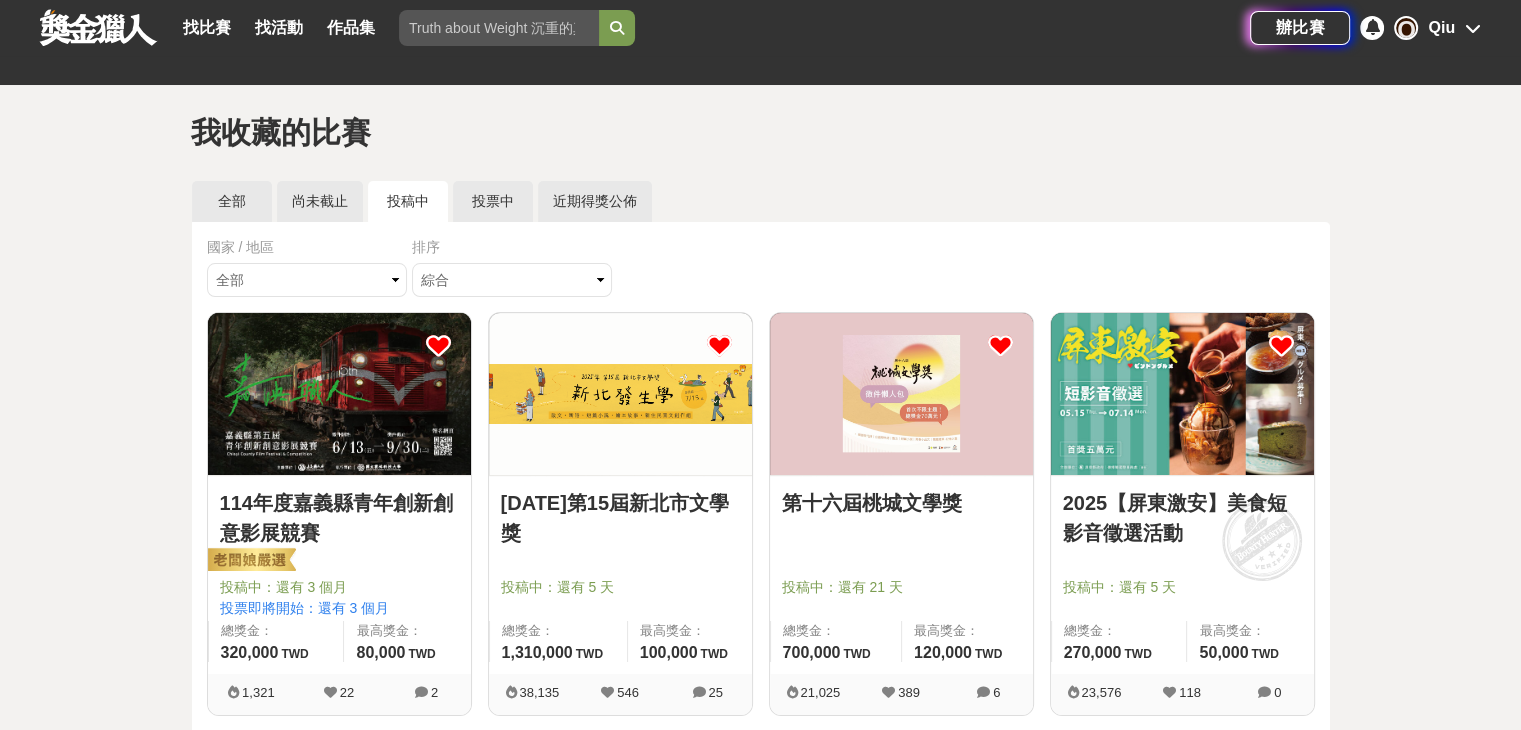 scroll, scrollTop: 0, scrollLeft: 0, axis: both 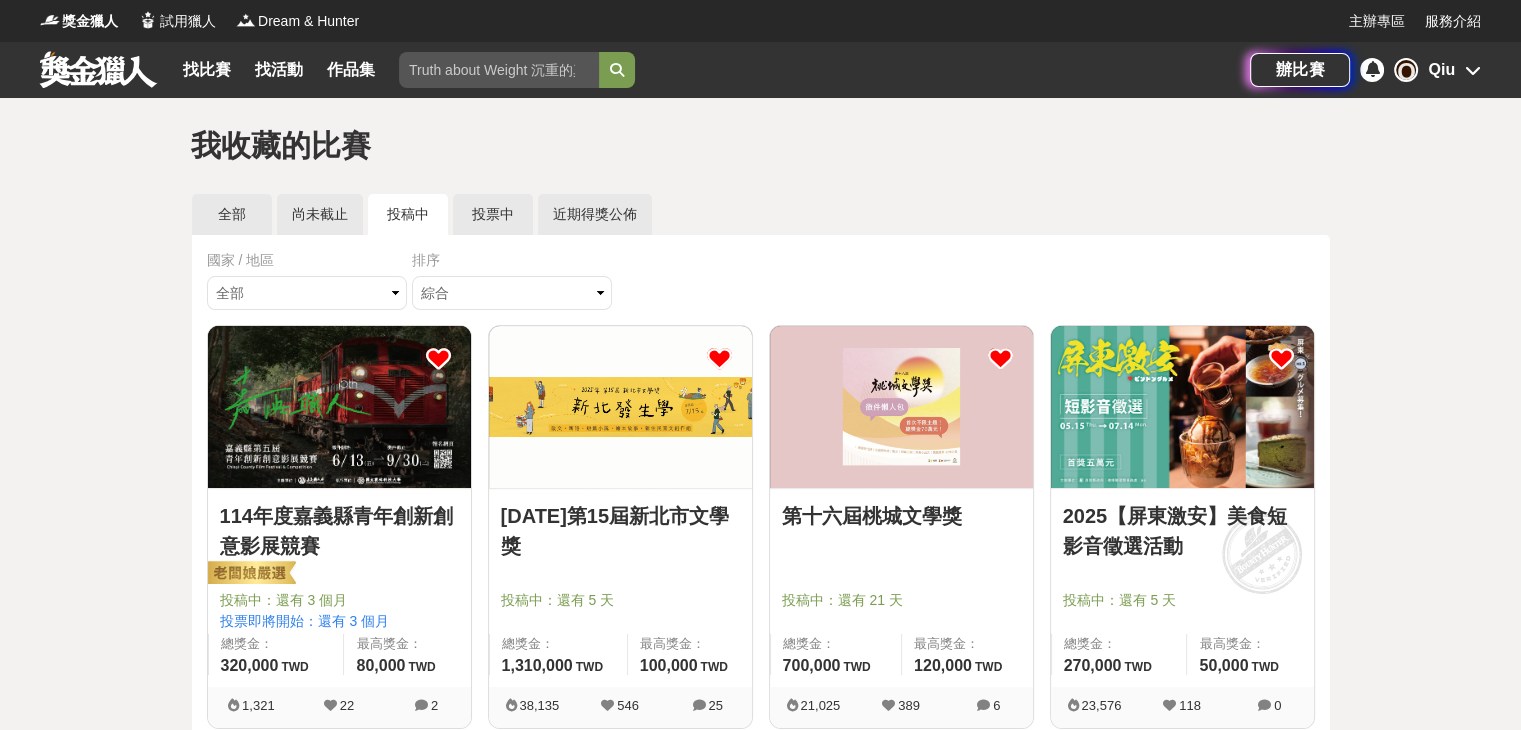 click on "Qiu" at bounding box center (1441, 70) 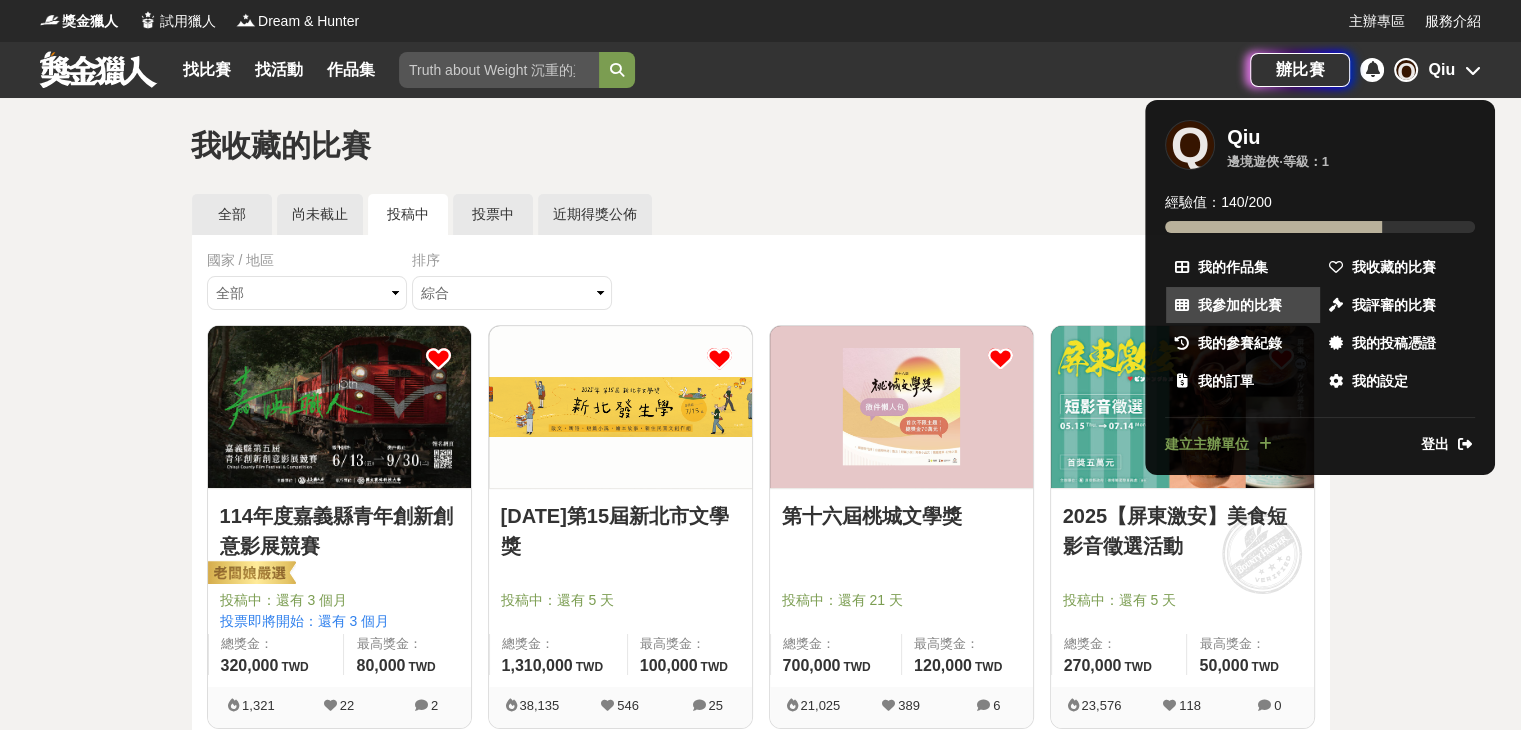 click on "我參加的比賽" at bounding box center (1243, 305) 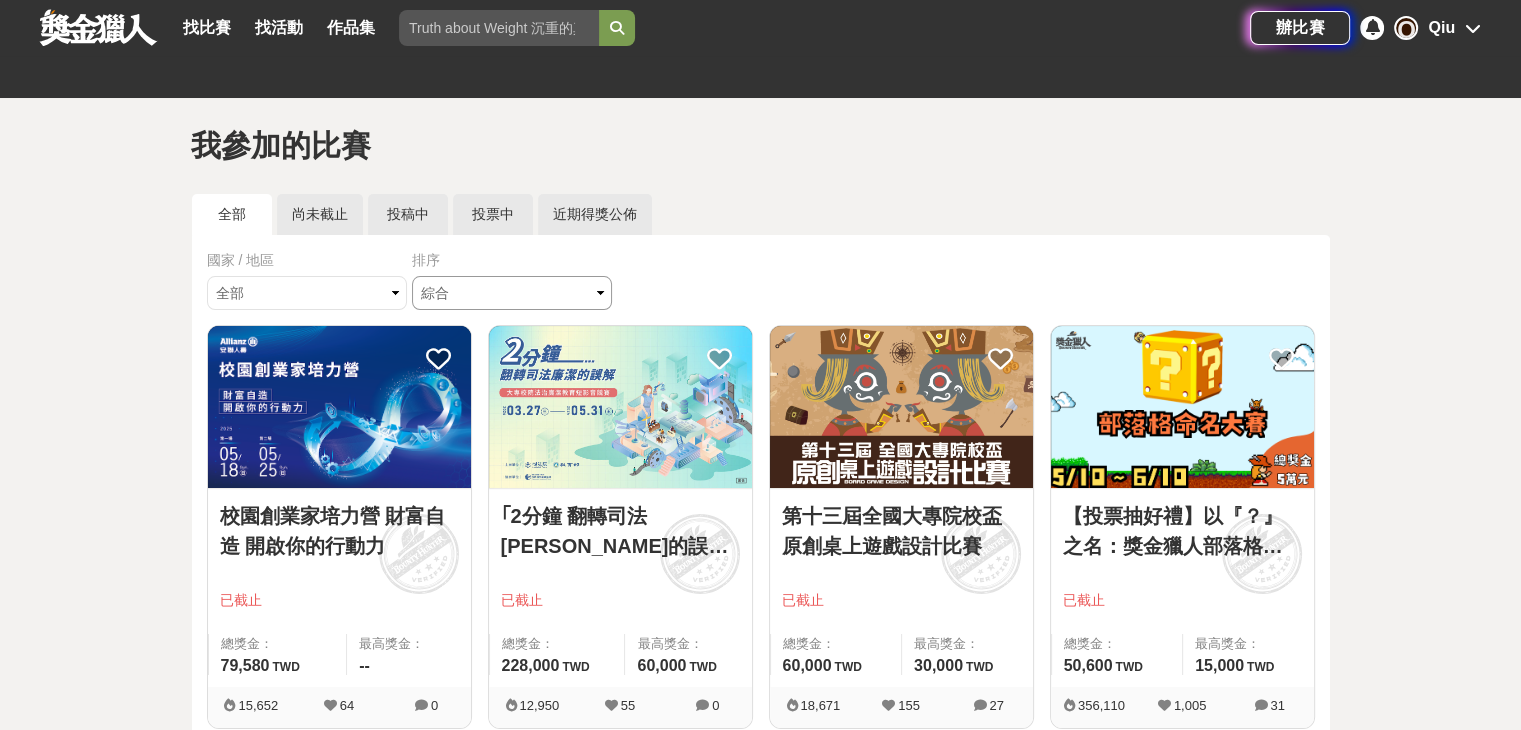 scroll, scrollTop: 0, scrollLeft: 0, axis: both 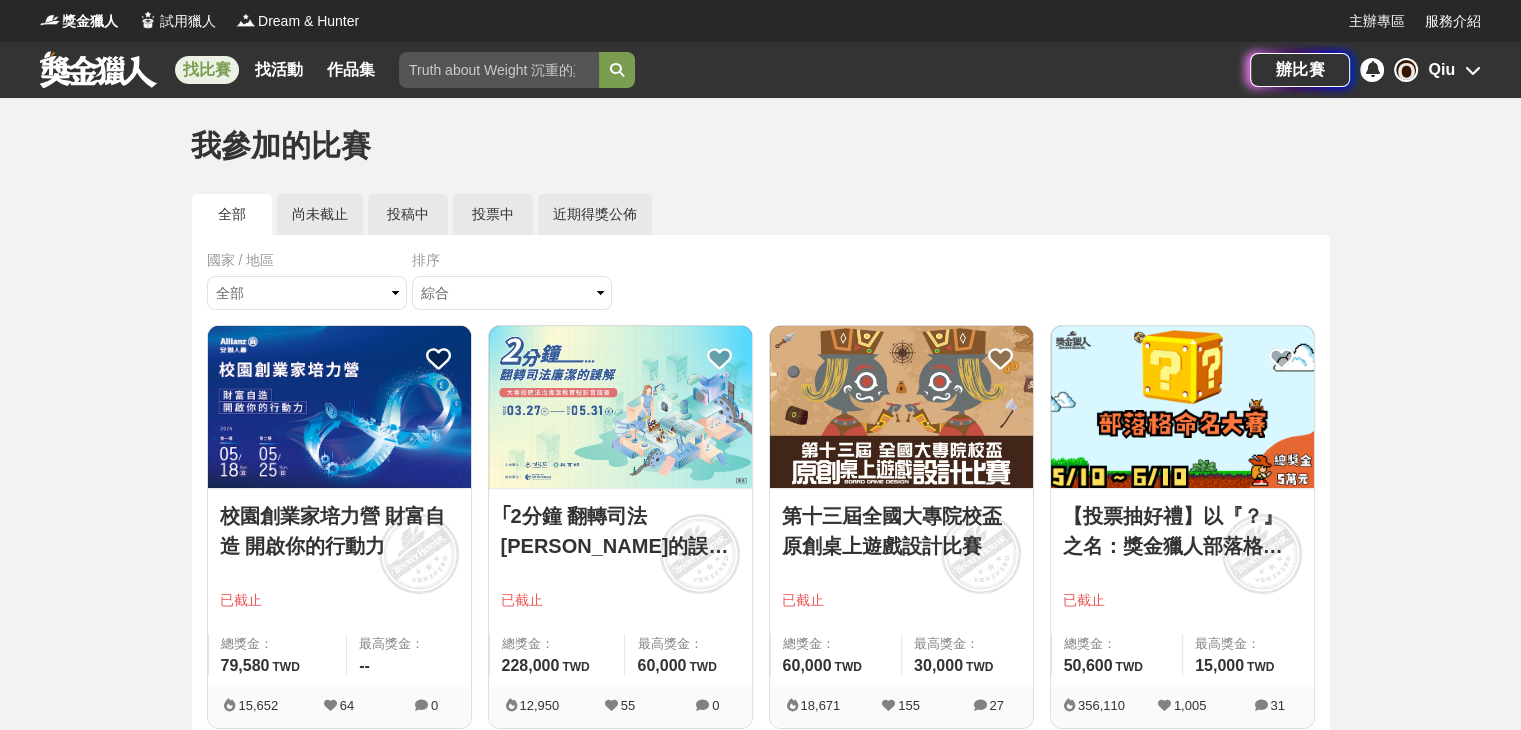 click on "找比賽" at bounding box center (207, 70) 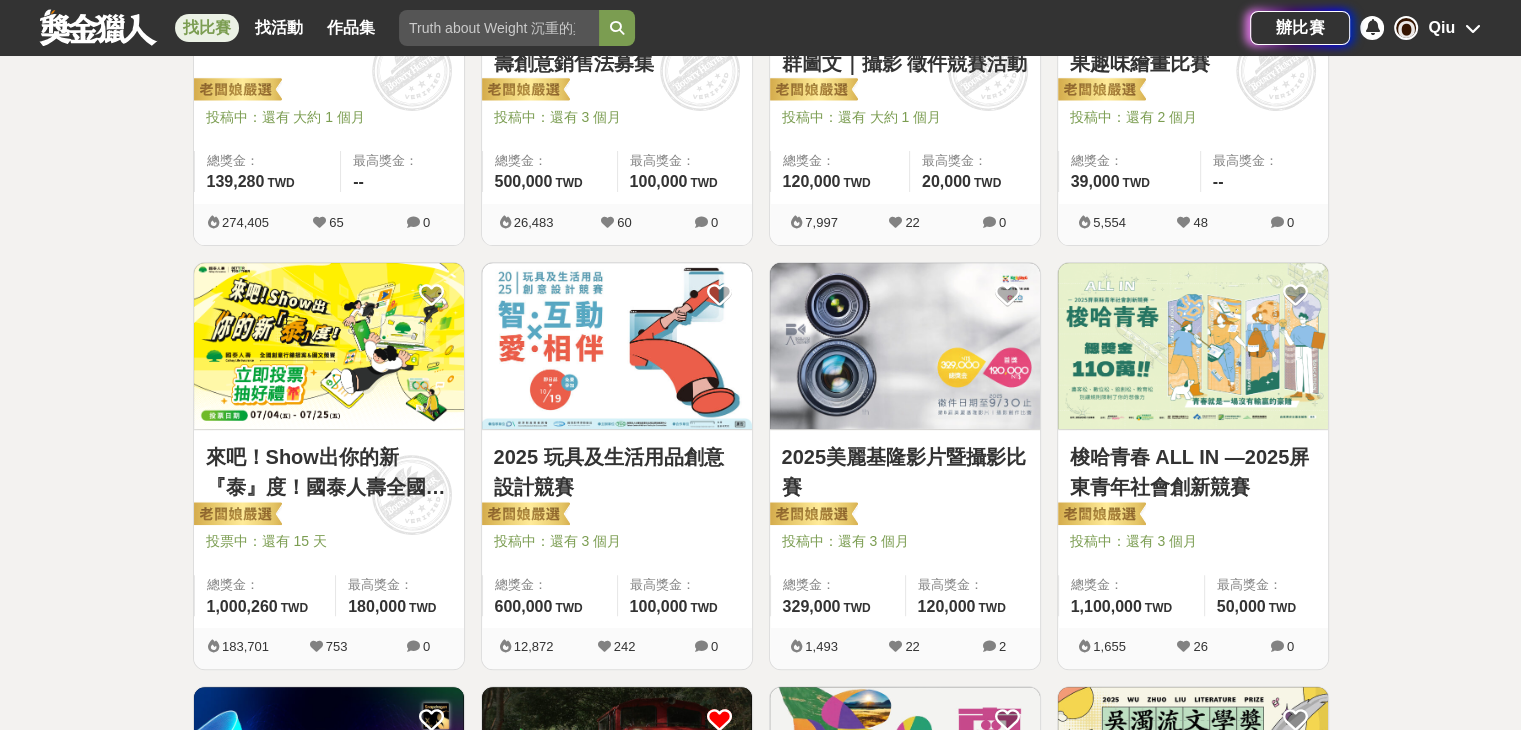 scroll, scrollTop: 300, scrollLeft: 0, axis: vertical 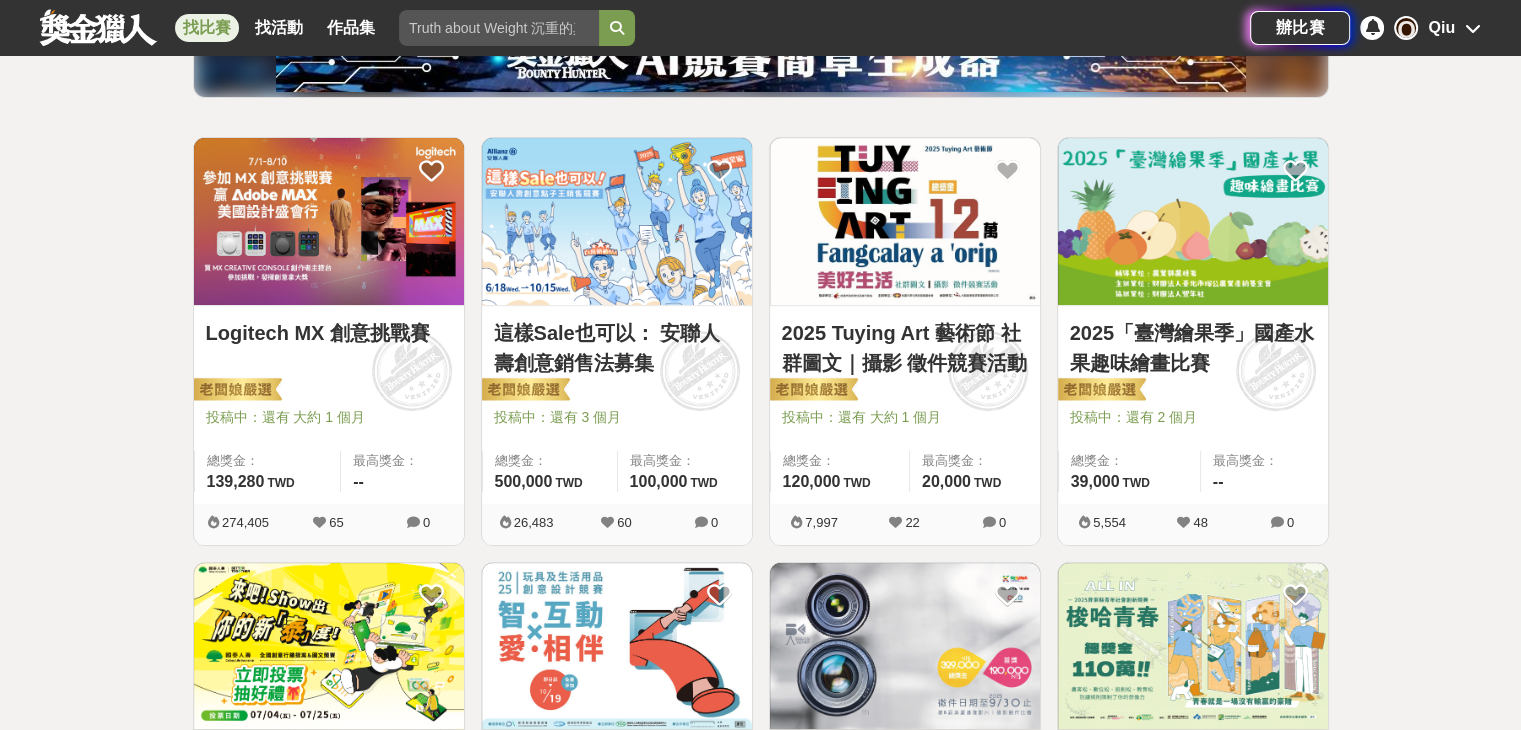 click on "這樣Sale也可以： 安聯人壽創意銷售法募集" at bounding box center (617, 348) 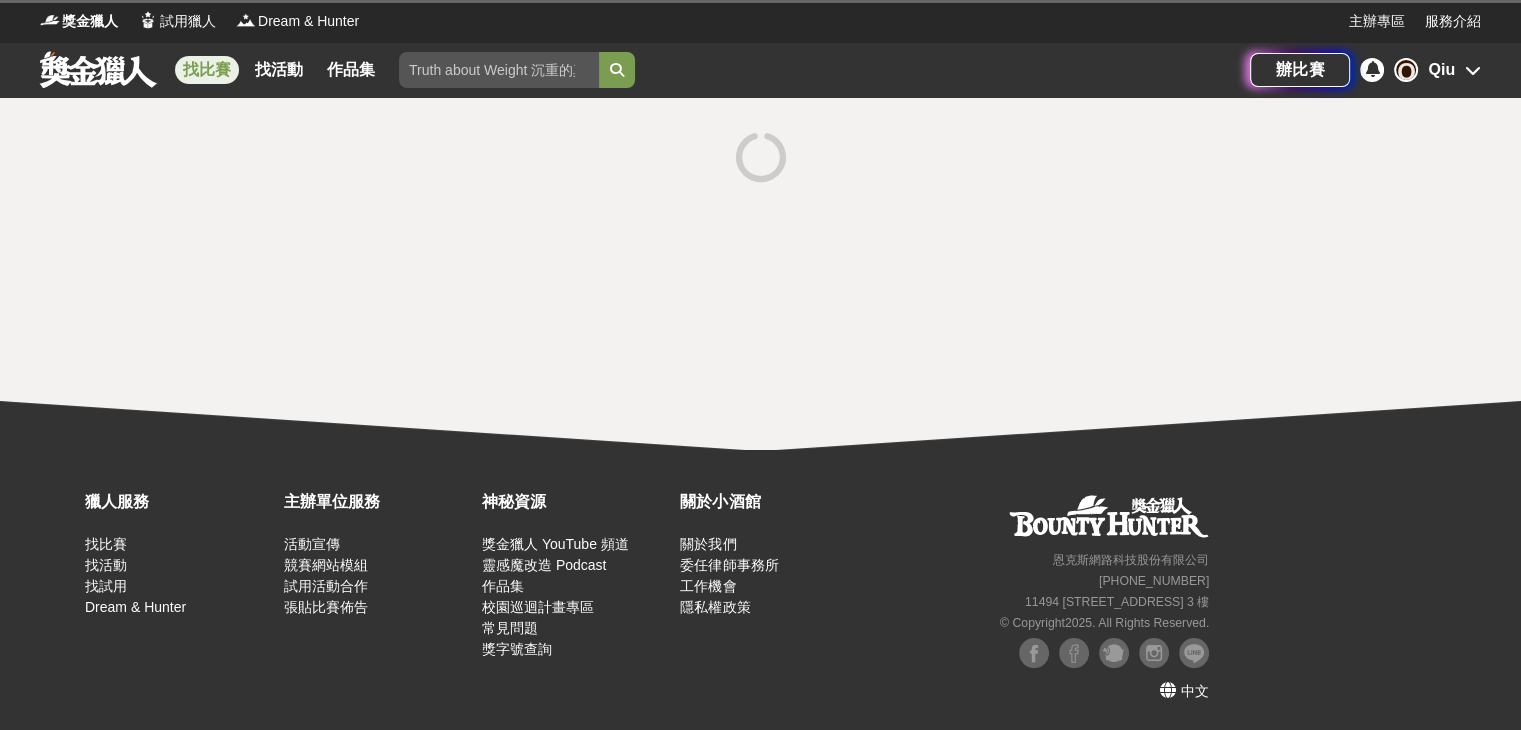 scroll, scrollTop: 0, scrollLeft: 0, axis: both 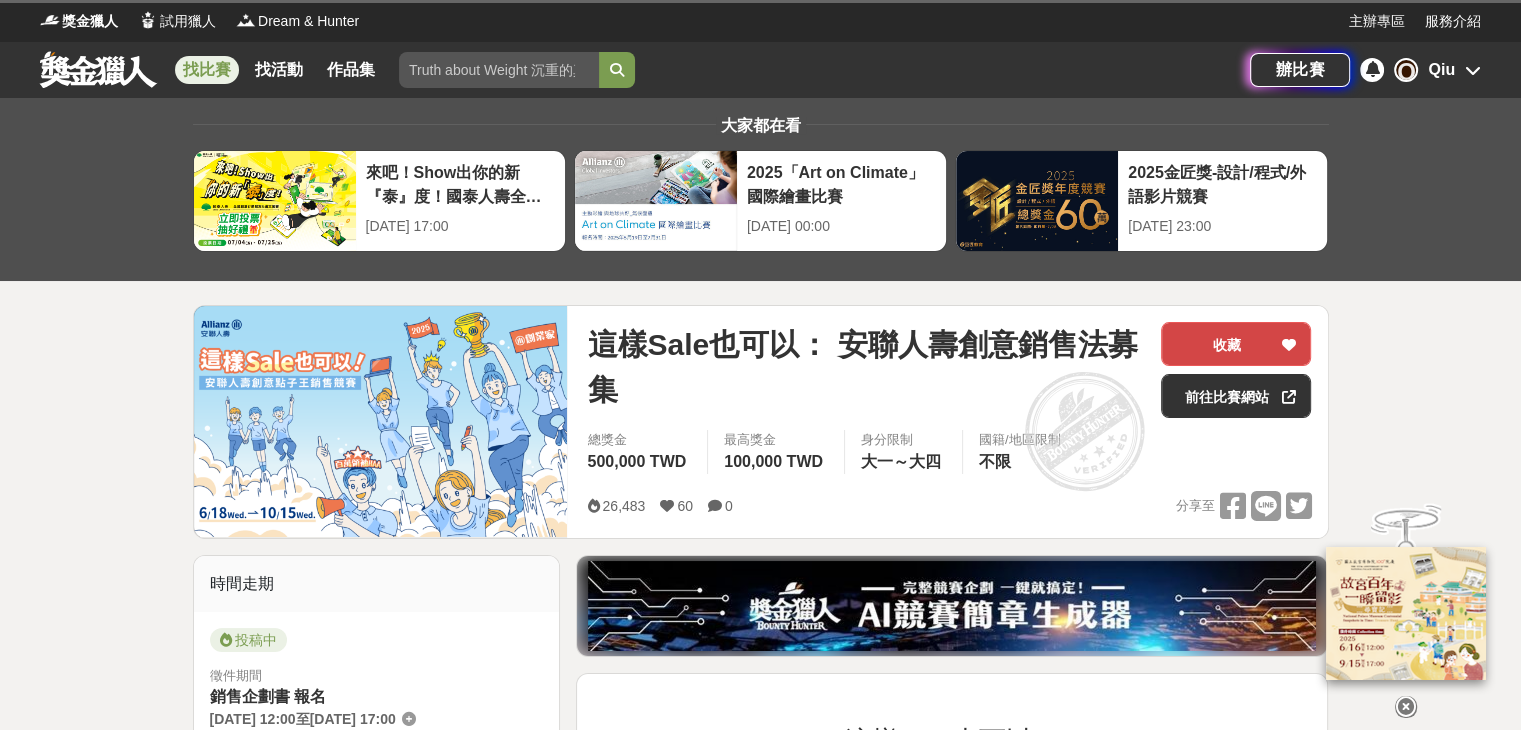 click on "收藏" at bounding box center [1236, 344] 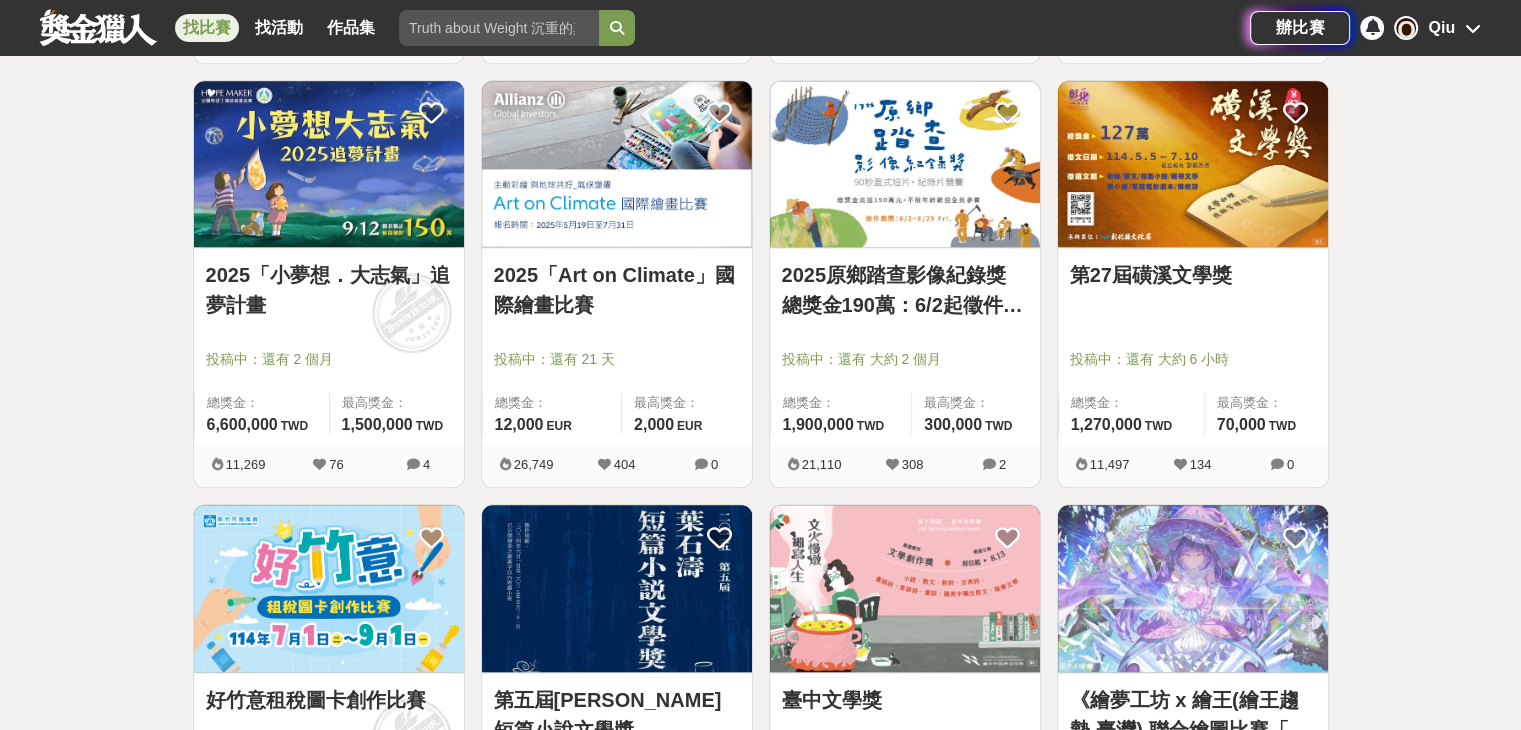 scroll, scrollTop: 2500, scrollLeft: 0, axis: vertical 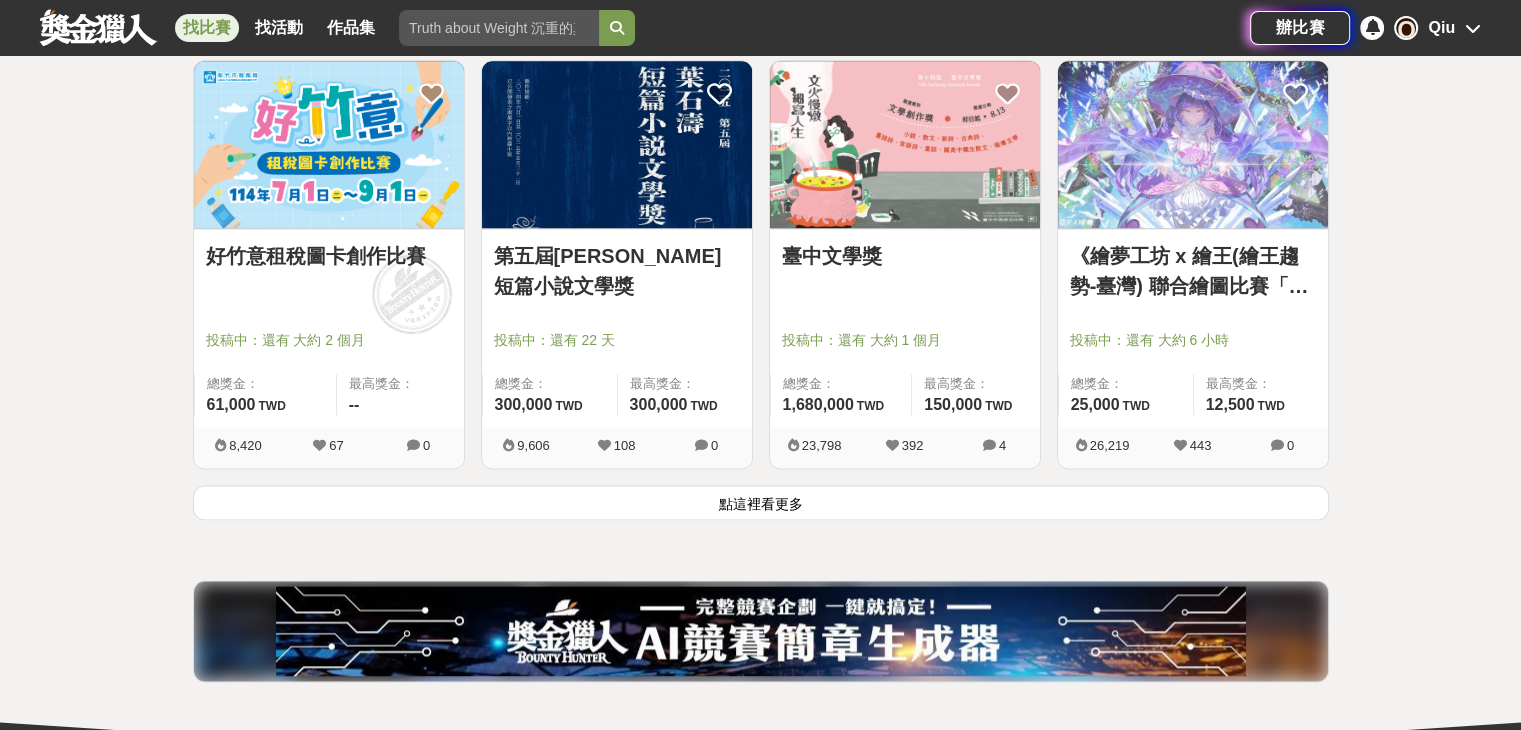 click on "873   個比賽 綜合 熱門 獎金 截止 最新 尚未截止 台灣 重置條件 Logitech MX 創意挑戰賽 投稿中：還有 大約 1 個月 總獎金： 139,280 139,280 TWD 最高獎金： -- 274,405 65 0 這樣Sale也可以： 安聯人壽創意銷售法募集 投稿中：還有 3 個月 總獎金： 500,000 500,000 TWD 最高獎金： 100,000 TWD 26,483 60 0 2025 Tuying Art 藝術節 社群圖文｜攝影 徵件競賽活動 投稿中：還有 大約 1 個月 總獎金： 120,000 120,000 TWD 最高獎金： 20,000 TWD 7,997 22 0 2025「臺灣繪果季」國產水果趣味繪畫比賽 投稿中：還有 2 個月 總獎金： 39,000 39,000 TWD 最高獎金： -- 5,554 48 0 來吧！Show出你的新『泰』度！國泰人壽全國創意行銷提案&圖文競賽 投票中：還有 15 天 總獎金： 1,000,260 100 萬 TWD 最高獎金： 180,000 TWD 183,701 753 0 2025 玩具及生活用品創意設計競賽 投稿中：還有 3 個月 總獎金： 600,000 600,000 TWD 最高獎金： 100,000 TWD 12,872 0" at bounding box center (761, -803) 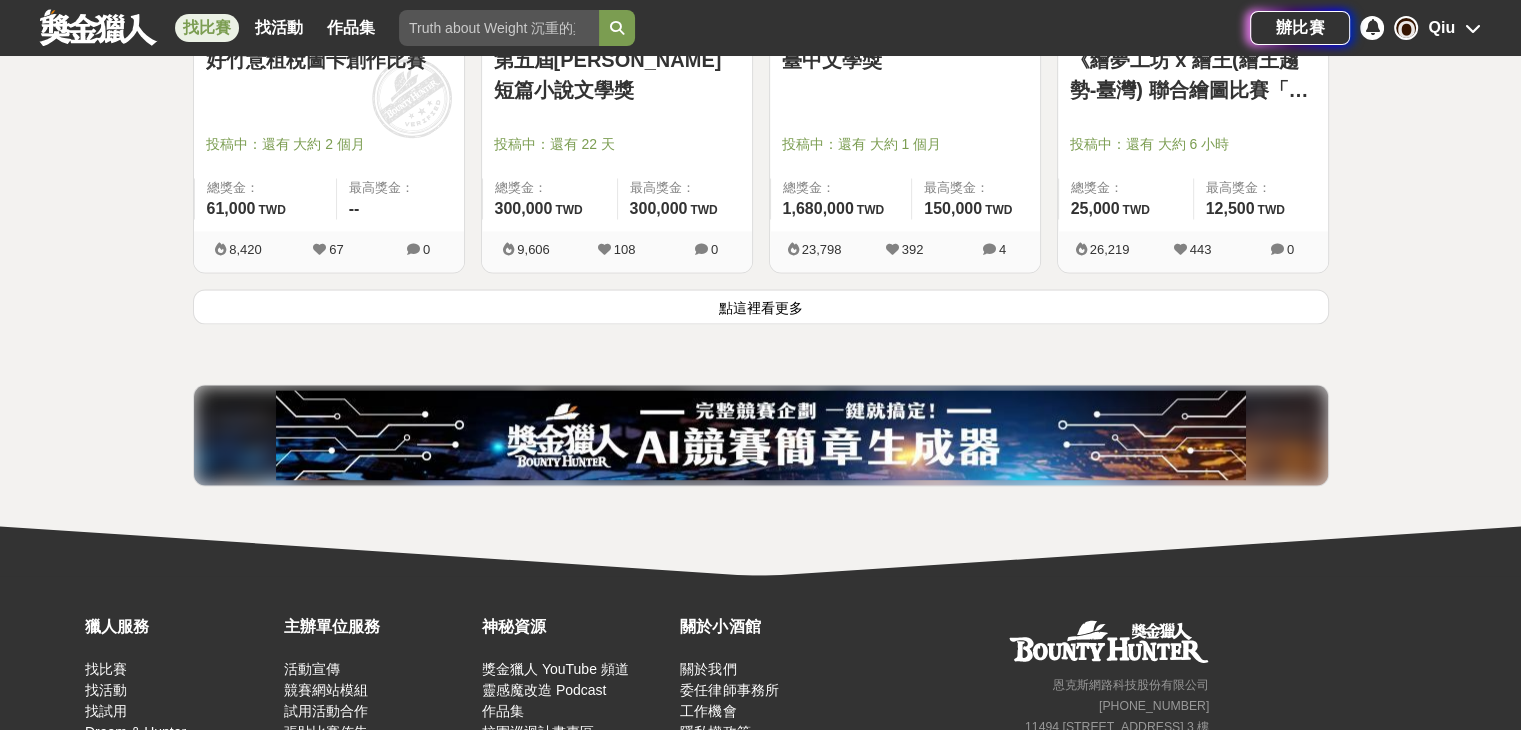 scroll, scrollTop: 2700, scrollLeft: 0, axis: vertical 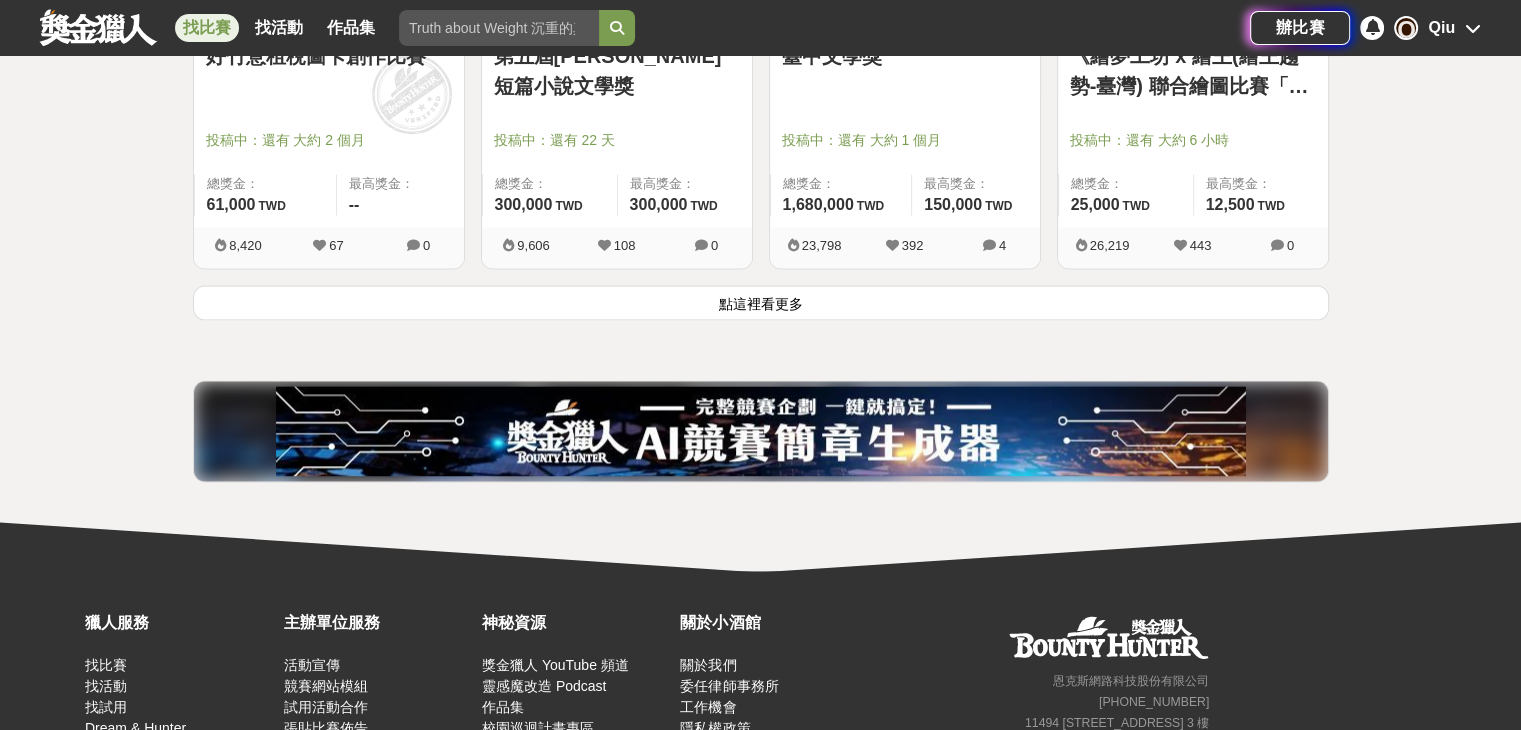 click on "點這裡看更多" at bounding box center [761, 302] 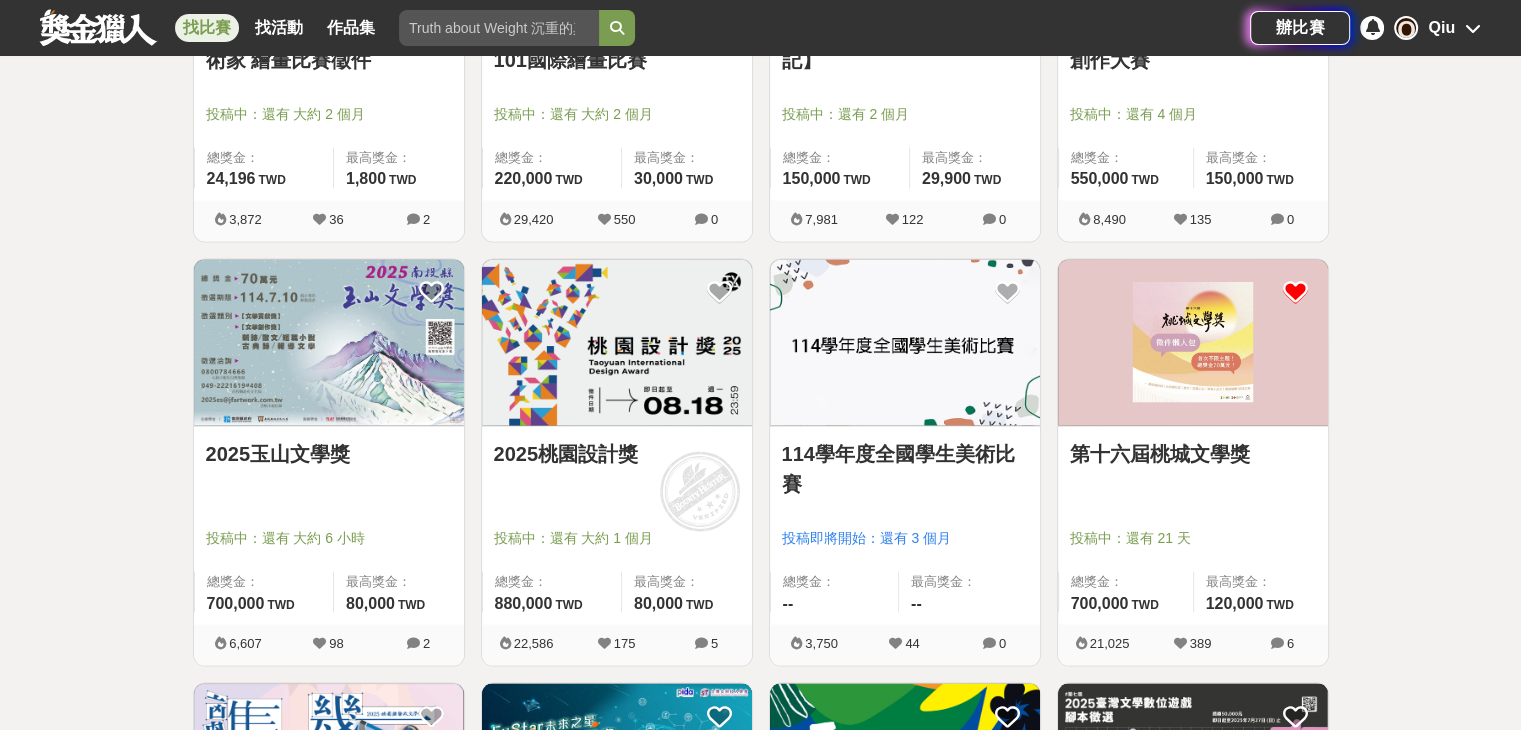 scroll, scrollTop: 4500, scrollLeft: 0, axis: vertical 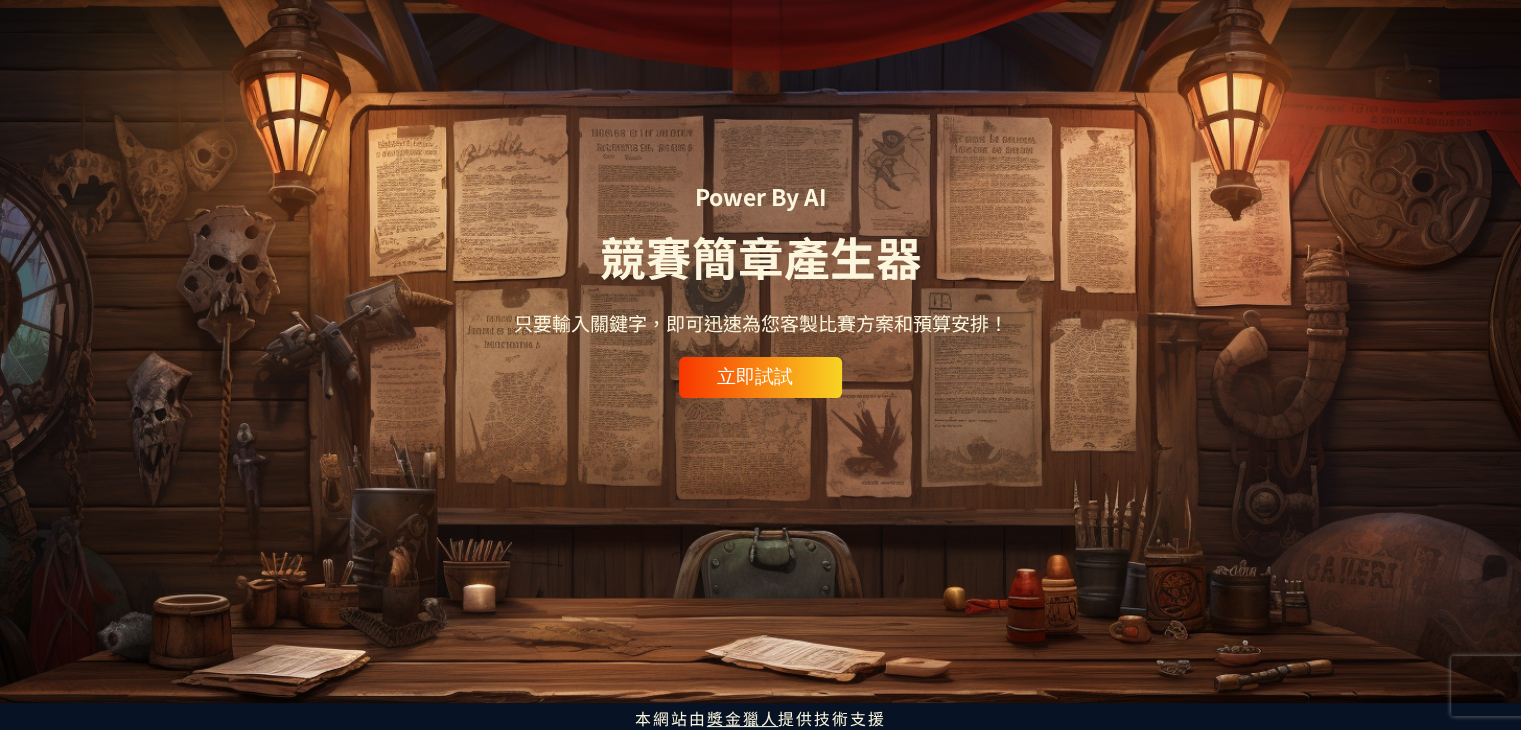 click on "立即試試" at bounding box center [755, 377] 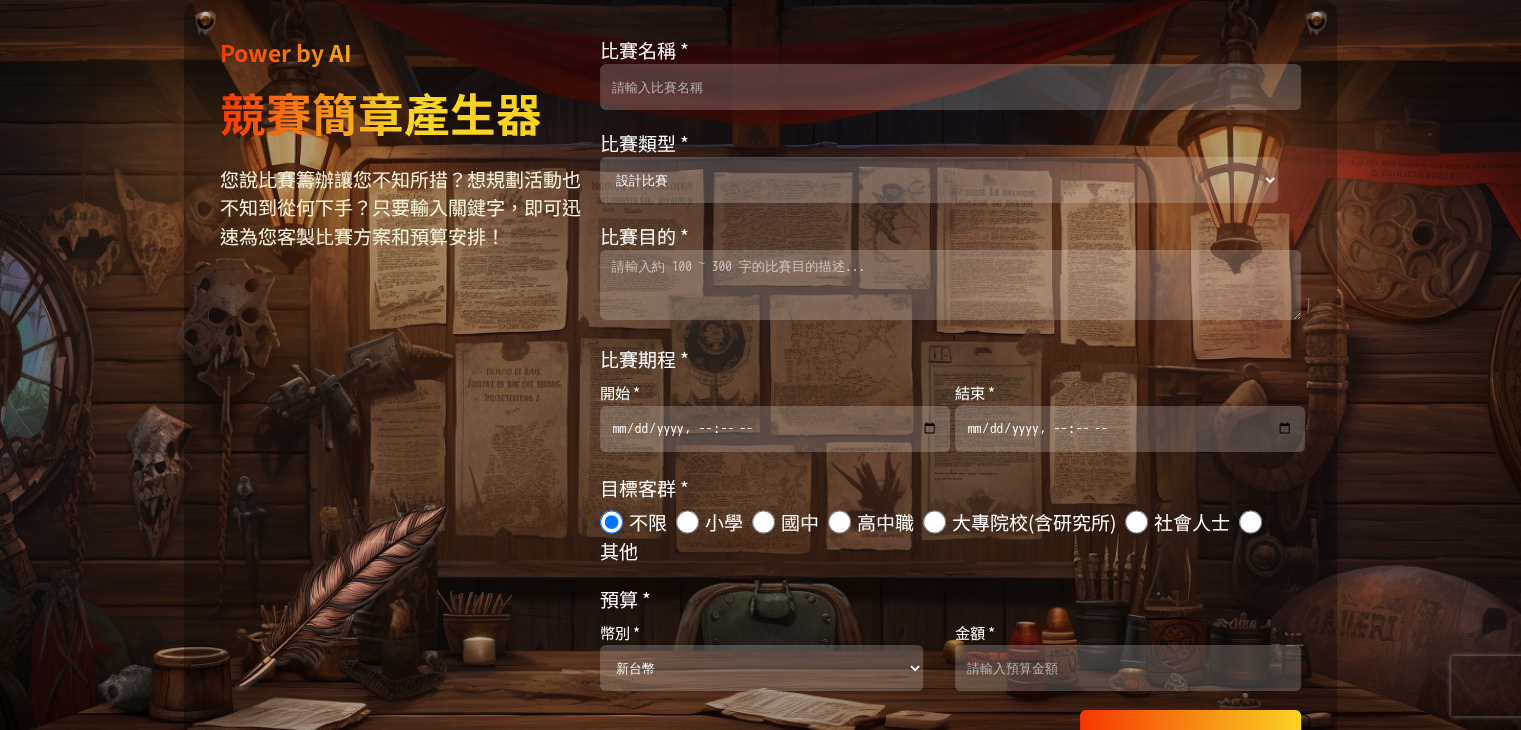 click on "比賽名稱 *" at bounding box center [950, 87] 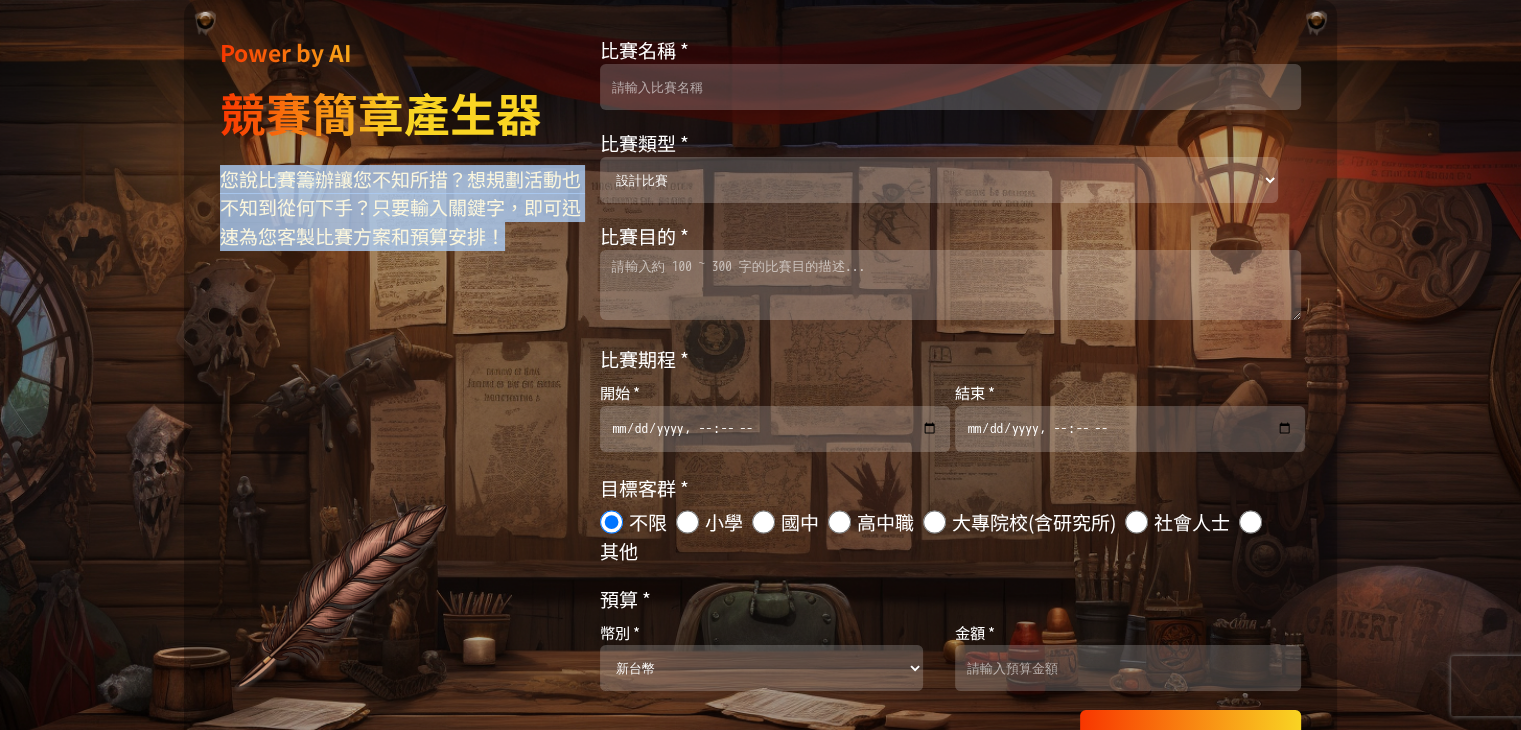drag, startPoint x: 215, startPoint y: 189, endPoint x: 542, endPoint y: 252, distance: 333.01352 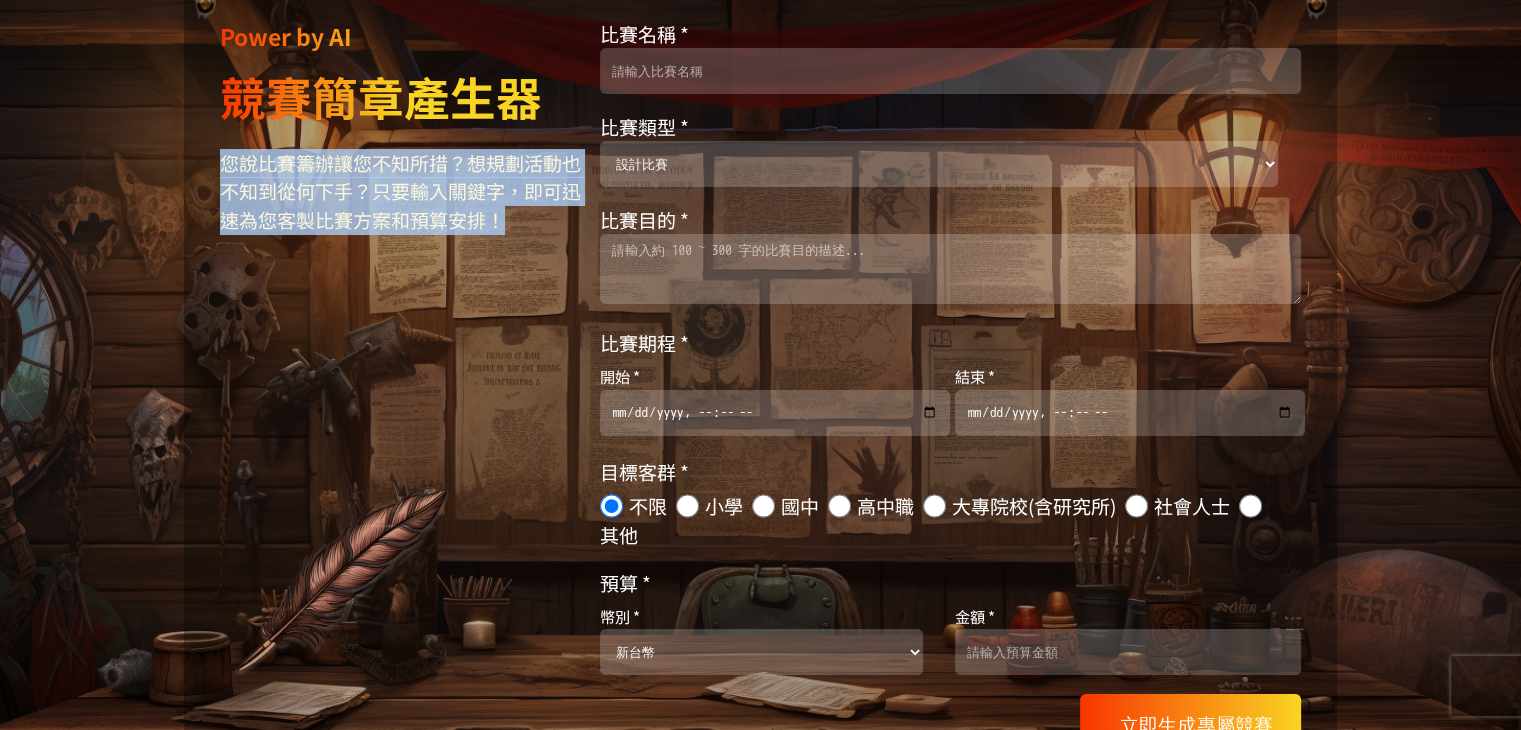 scroll, scrollTop: 0, scrollLeft: 0, axis: both 